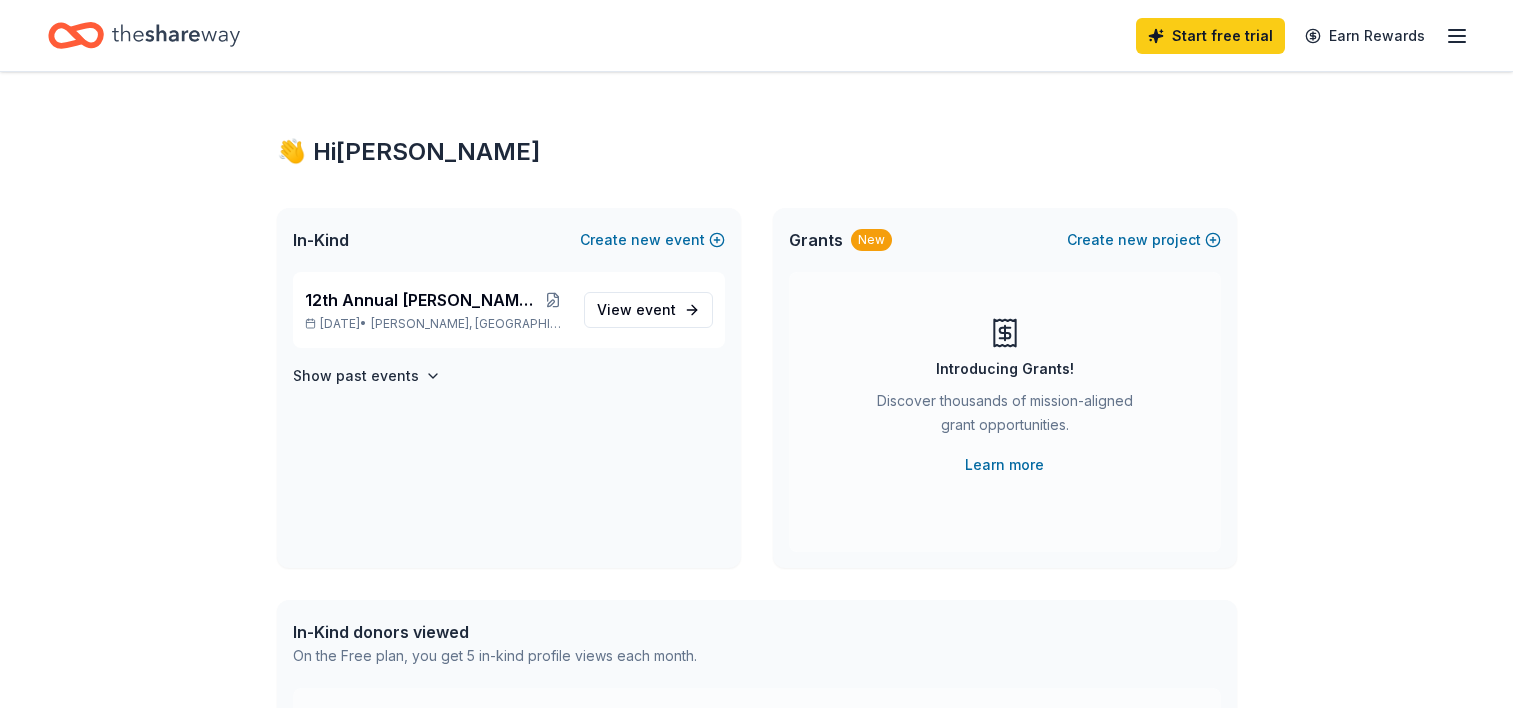 scroll, scrollTop: 0, scrollLeft: 0, axis: both 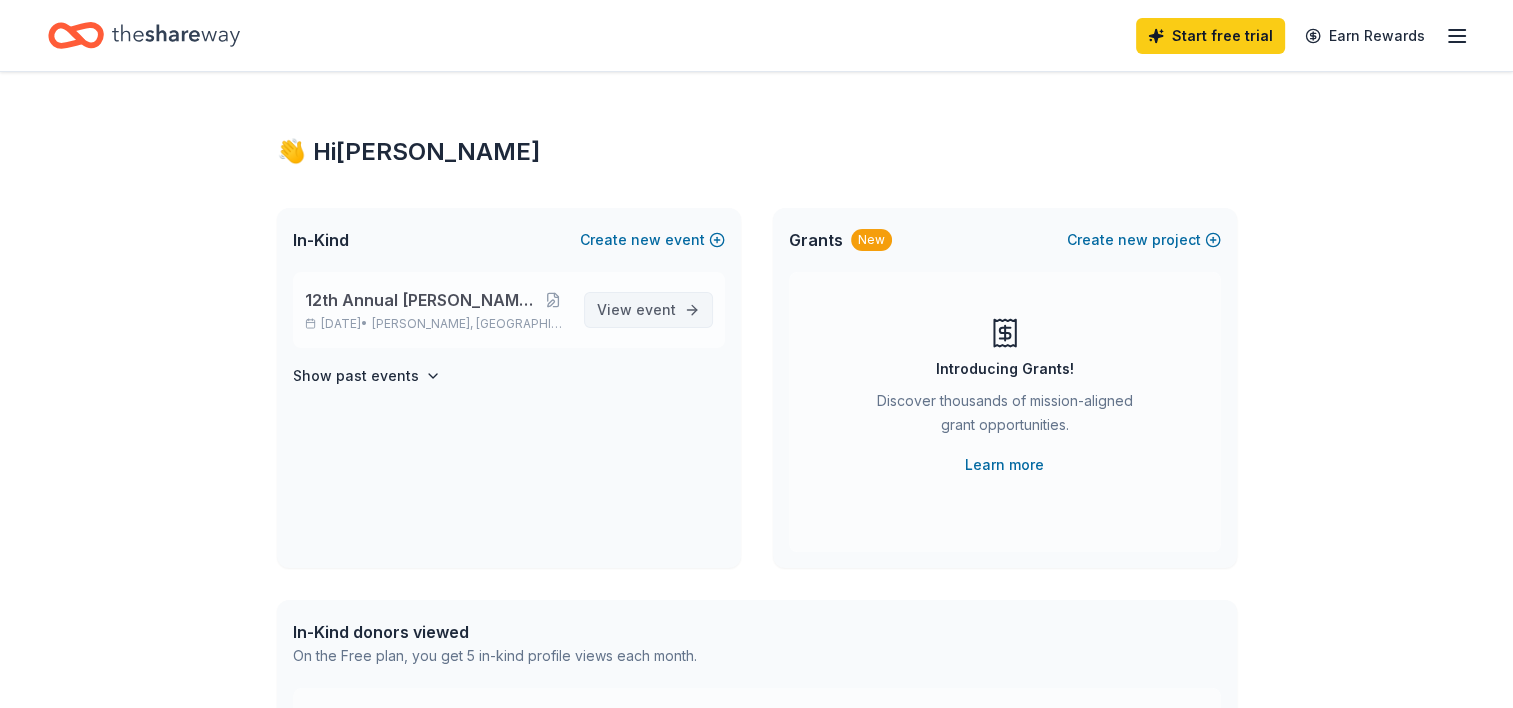 click on "View   event" at bounding box center [636, 310] 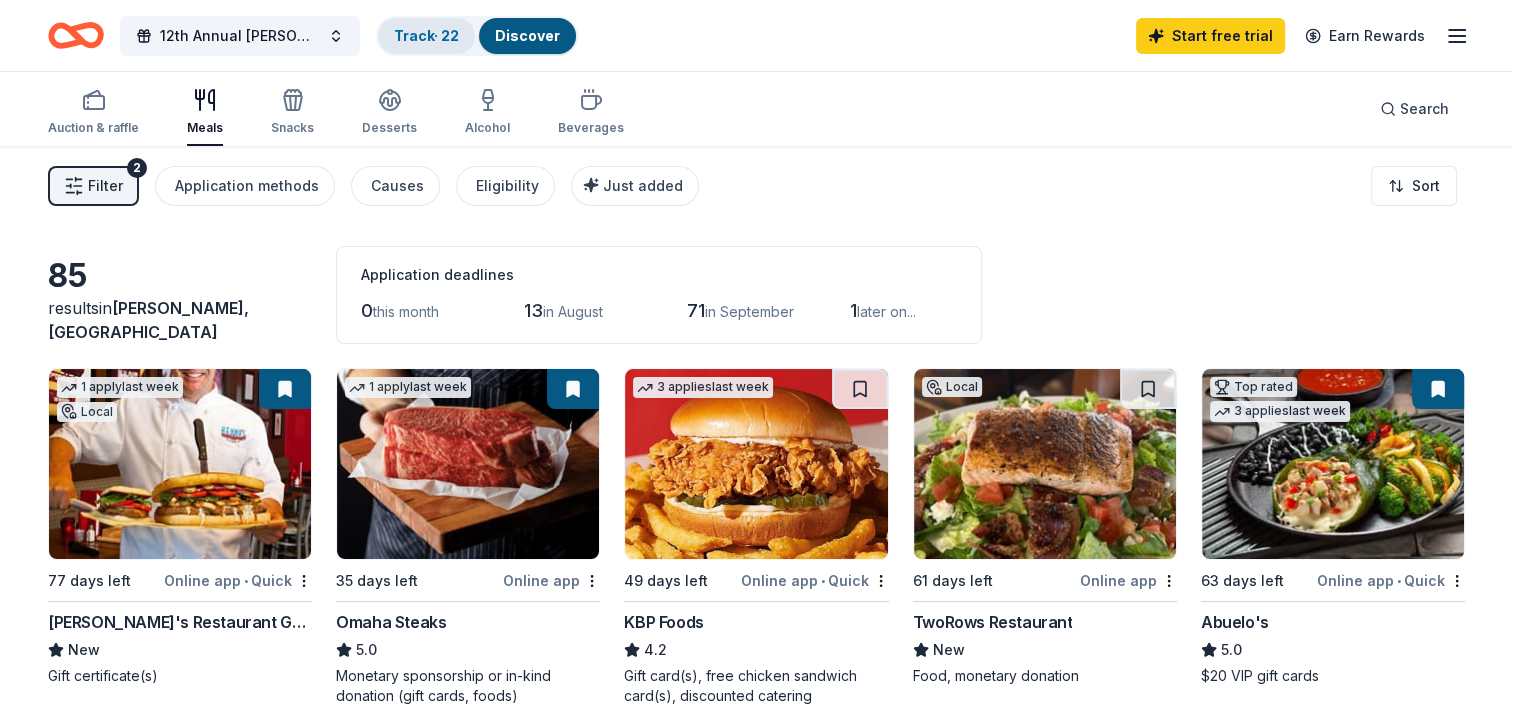 click on "Track  · 22" at bounding box center [426, 35] 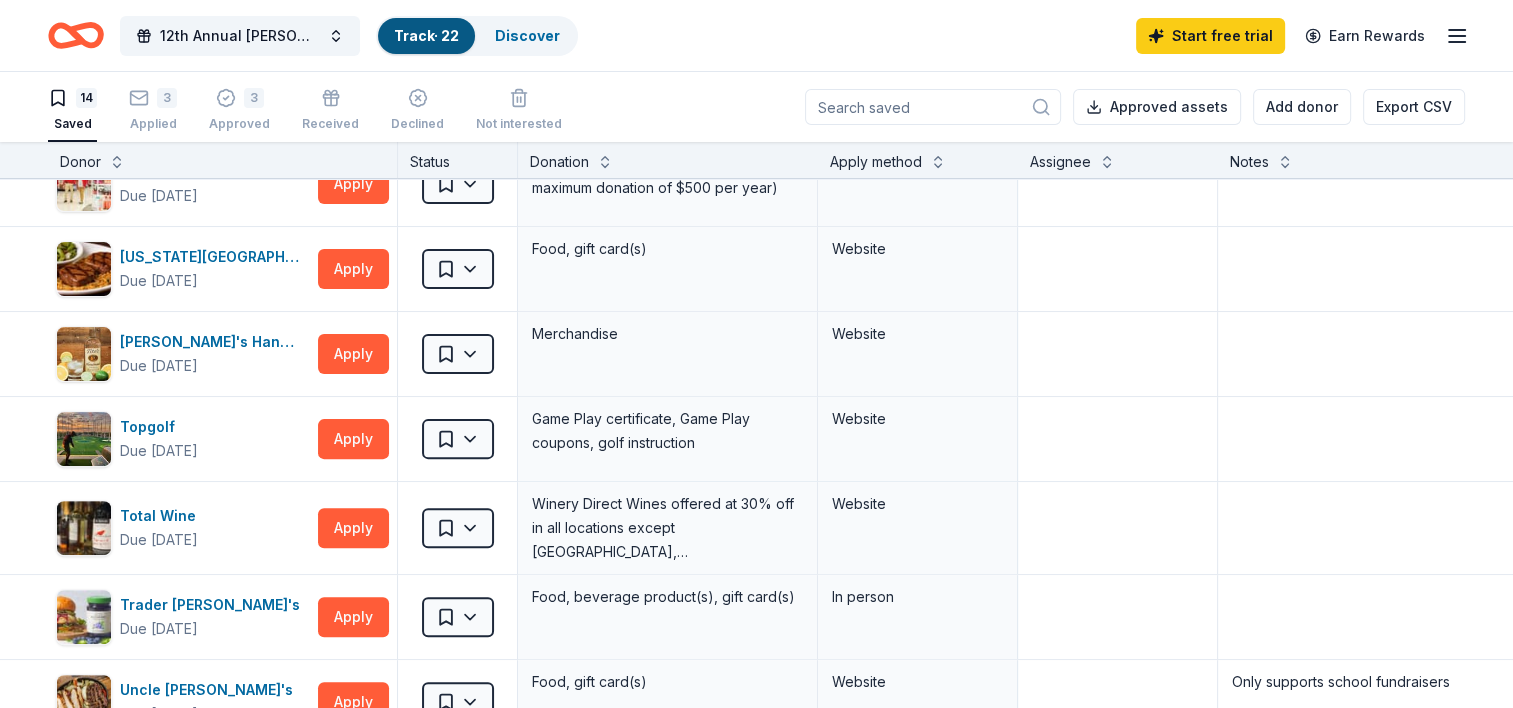 scroll, scrollTop: 680, scrollLeft: 0, axis: vertical 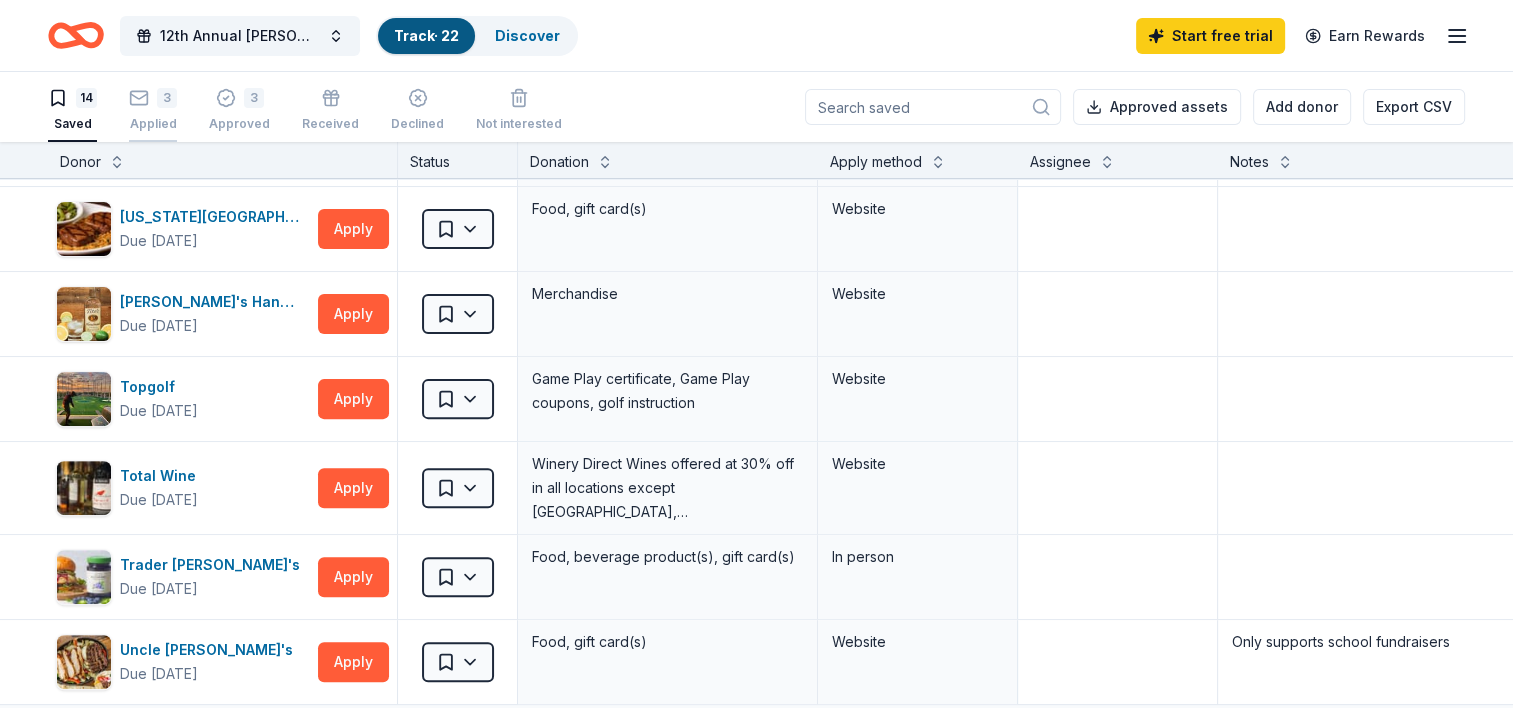 click on "3" at bounding box center [153, 98] 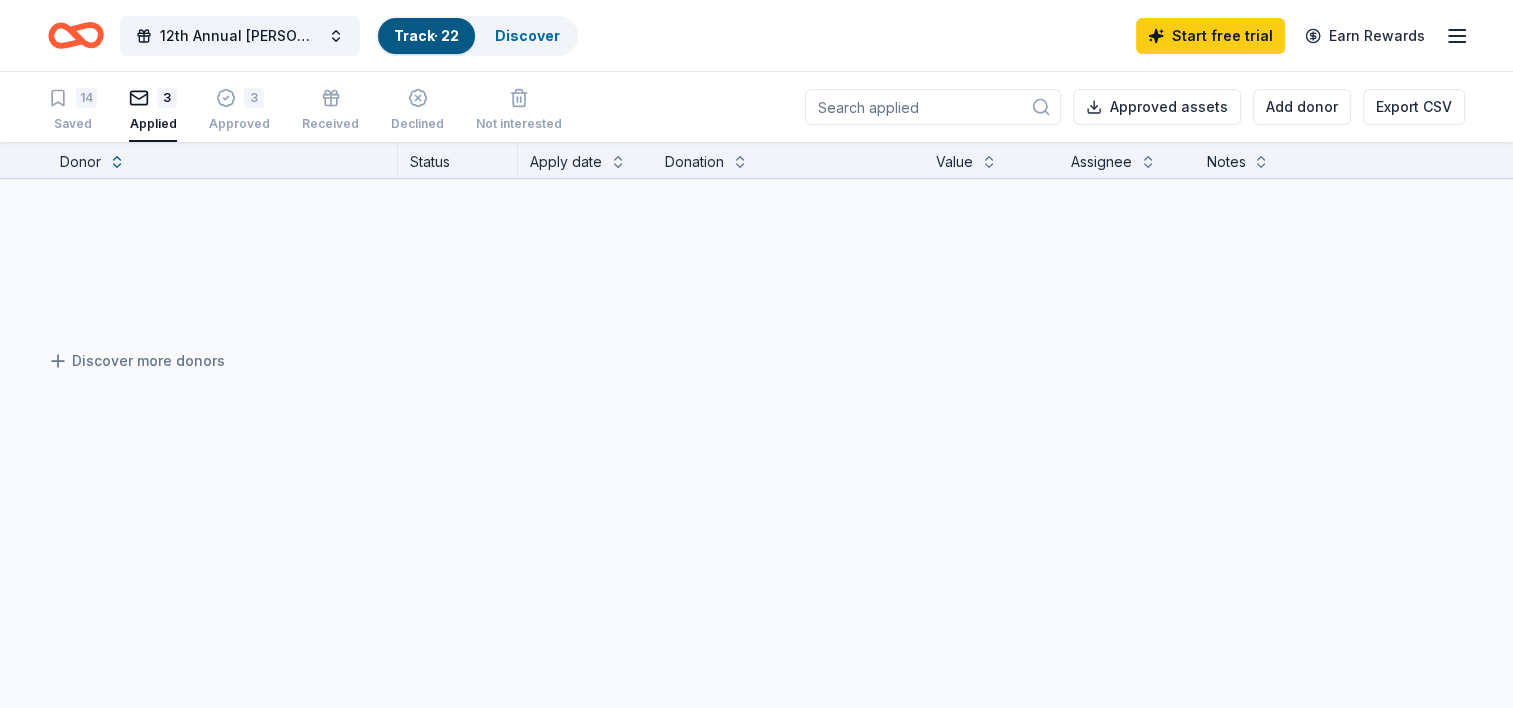 scroll, scrollTop: 100, scrollLeft: 0, axis: vertical 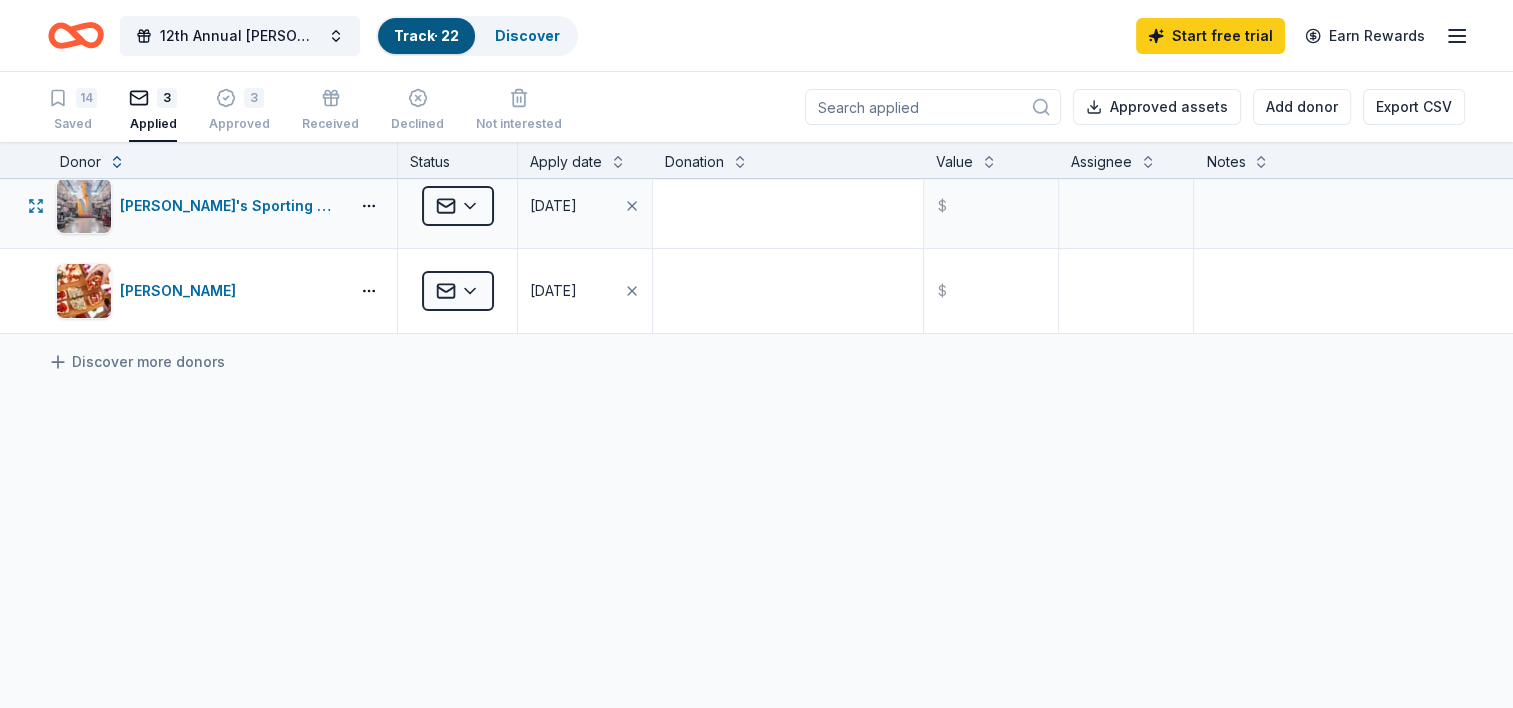 type 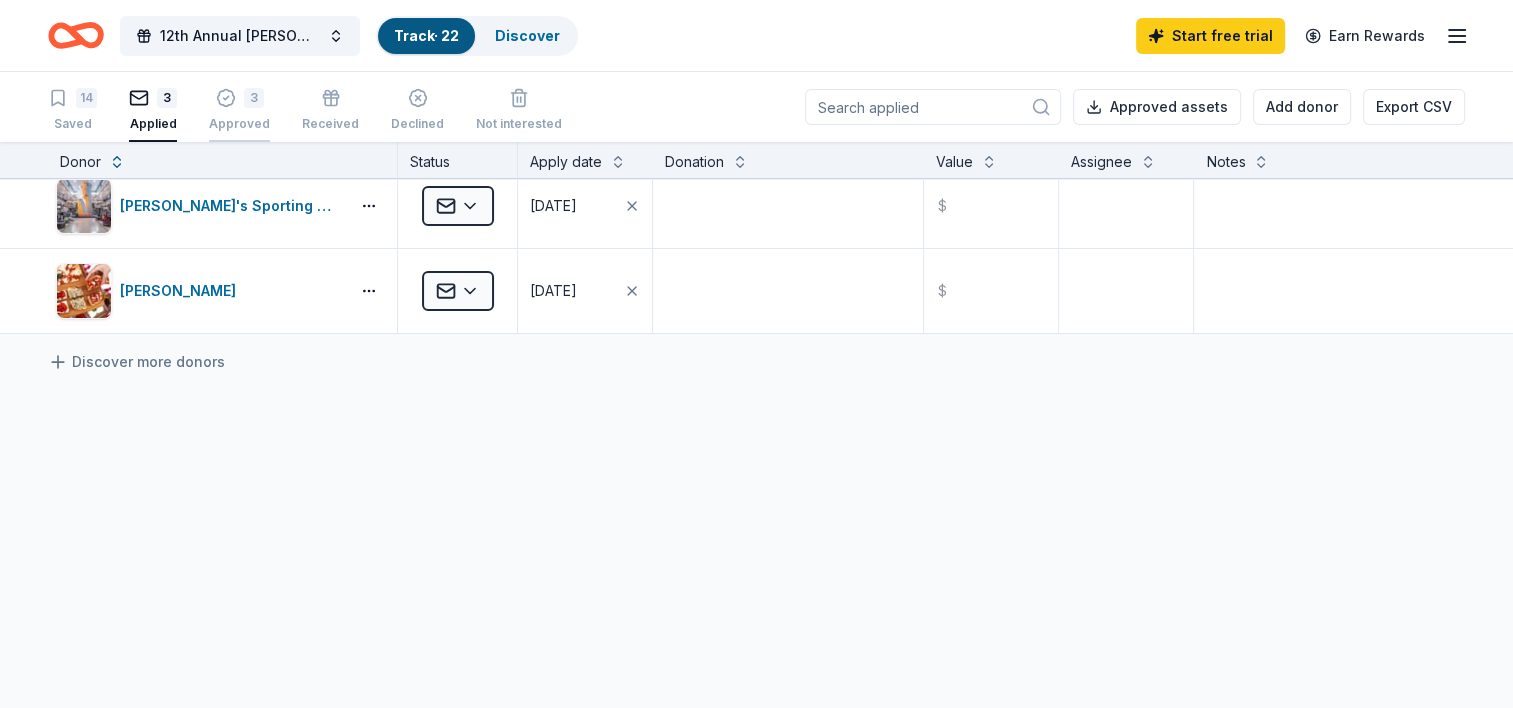 click on "3 Approved" at bounding box center (239, 110) 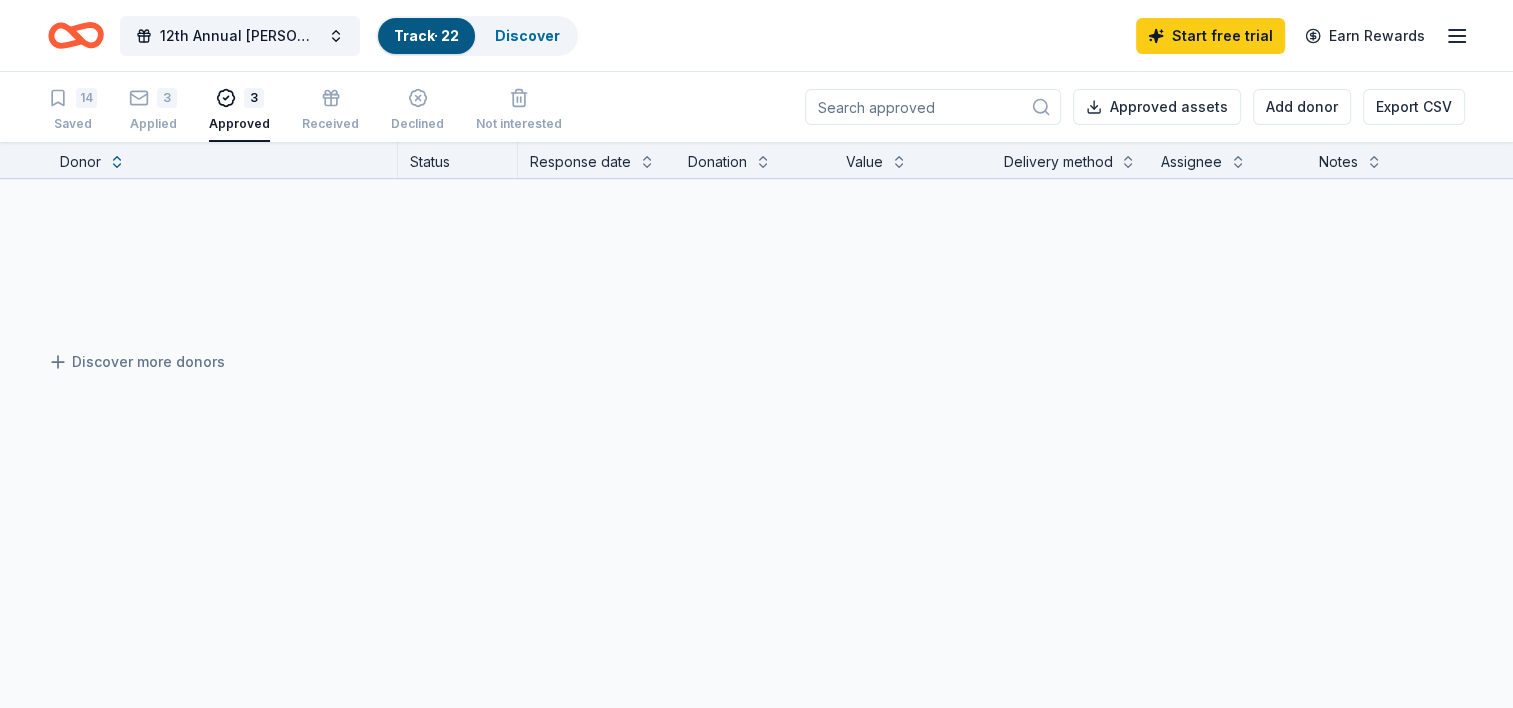 scroll, scrollTop: 124, scrollLeft: 0, axis: vertical 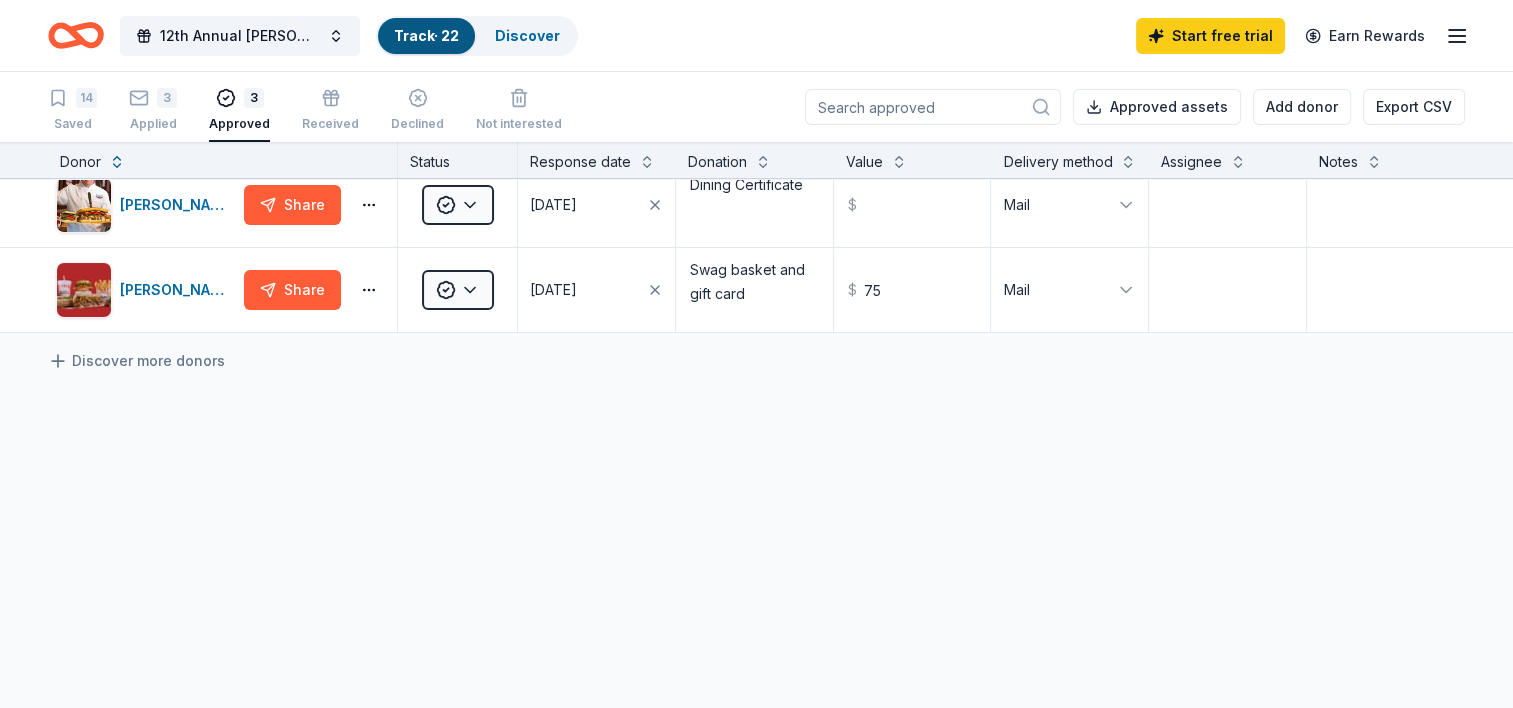 click on "Abuelo's   Share Approved [DATE] $20 gift certificate $ 20 Mail [PERSON_NAME]'s Restaurant Group  Share Approved [DATE] Dining Certificate $ Mail [PERSON_NAME]  Share Approved [DATE] Swag basket and gift card $ 75 Mail   Discover more donors" at bounding box center (756, 393) 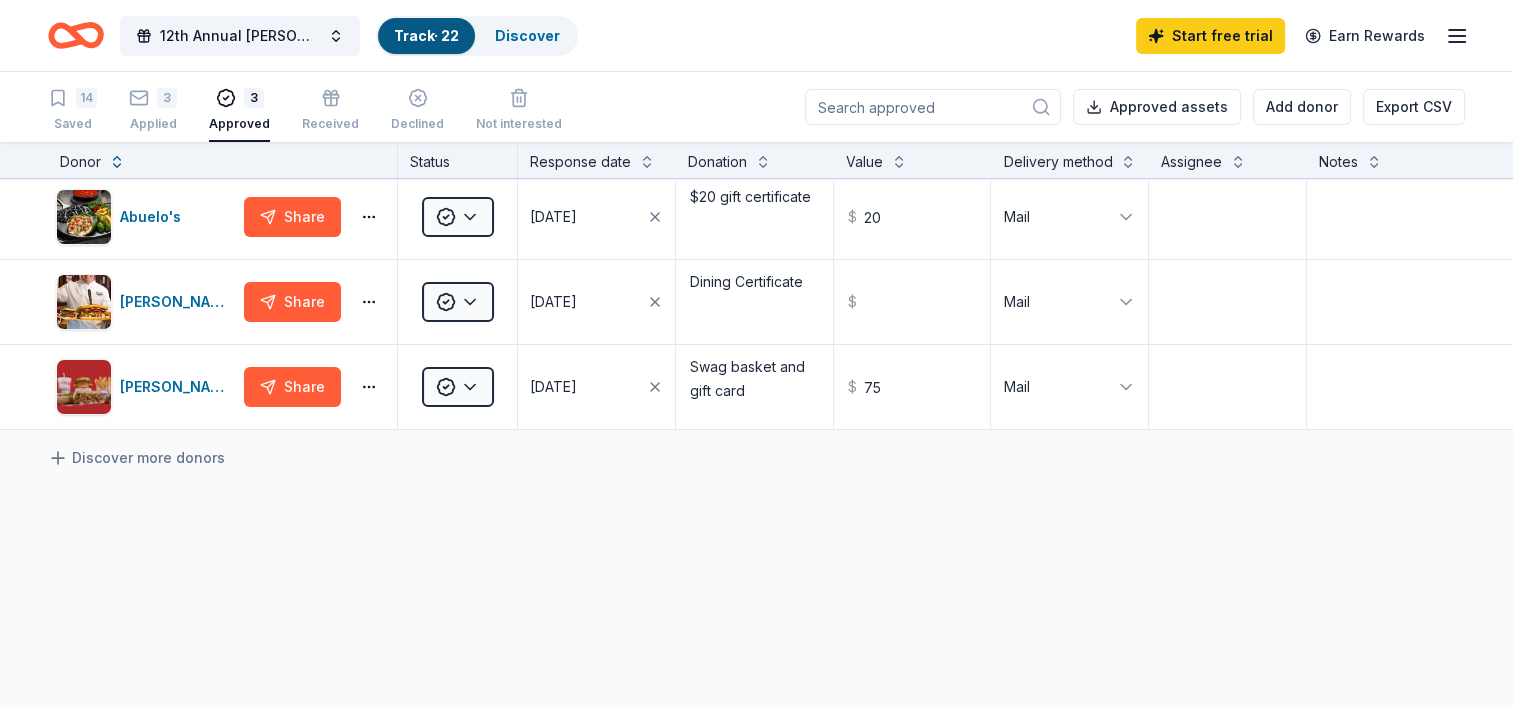scroll, scrollTop: 0, scrollLeft: 0, axis: both 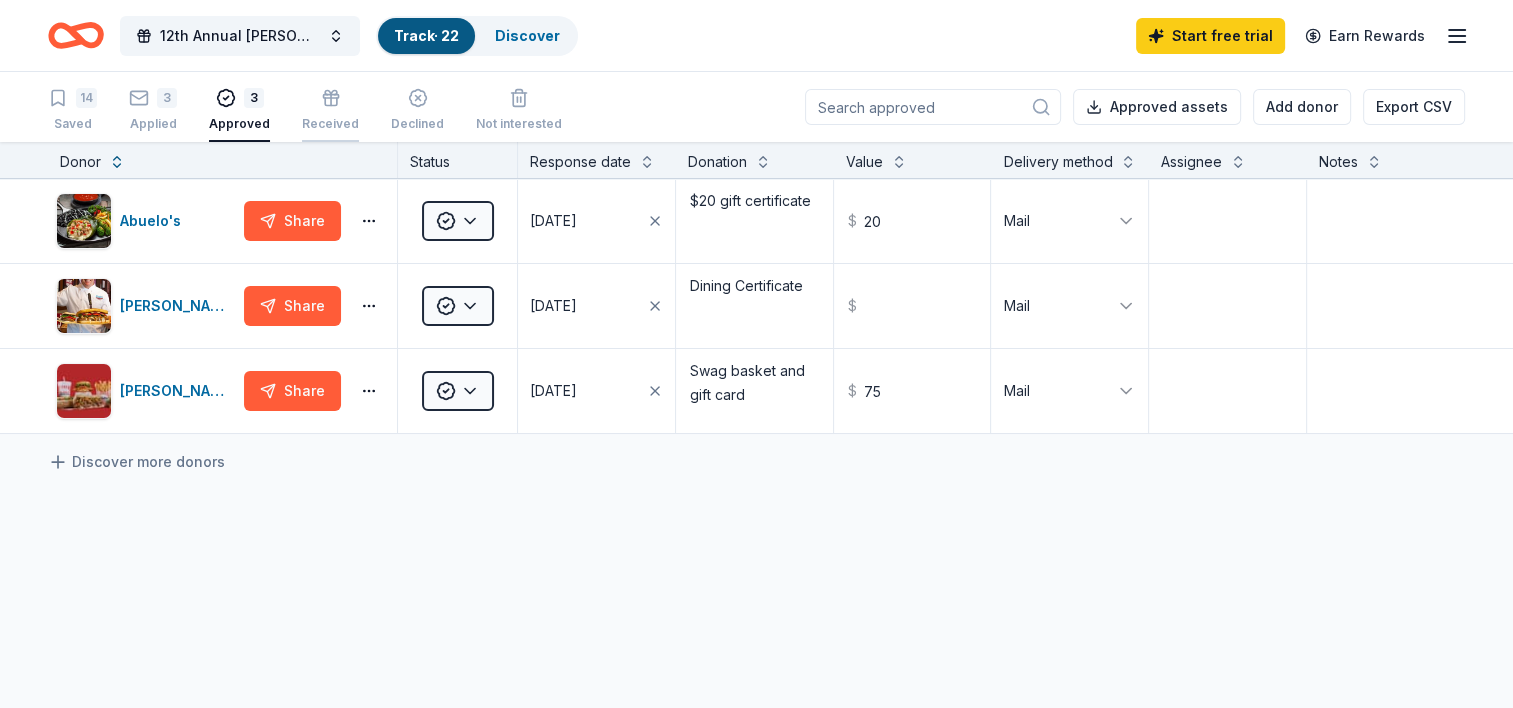 click on "Received" at bounding box center [330, 110] 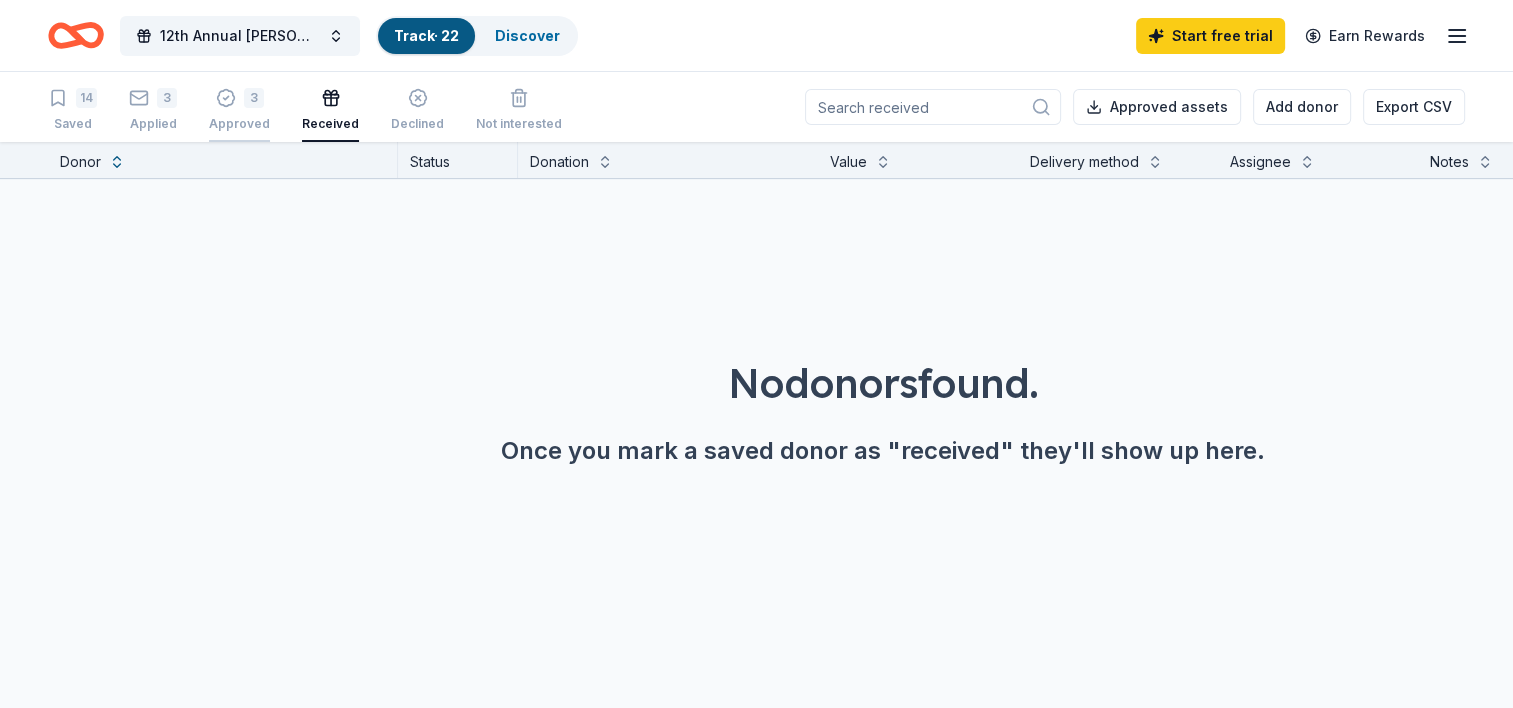 click on "Approved" at bounding box center (239, 124) 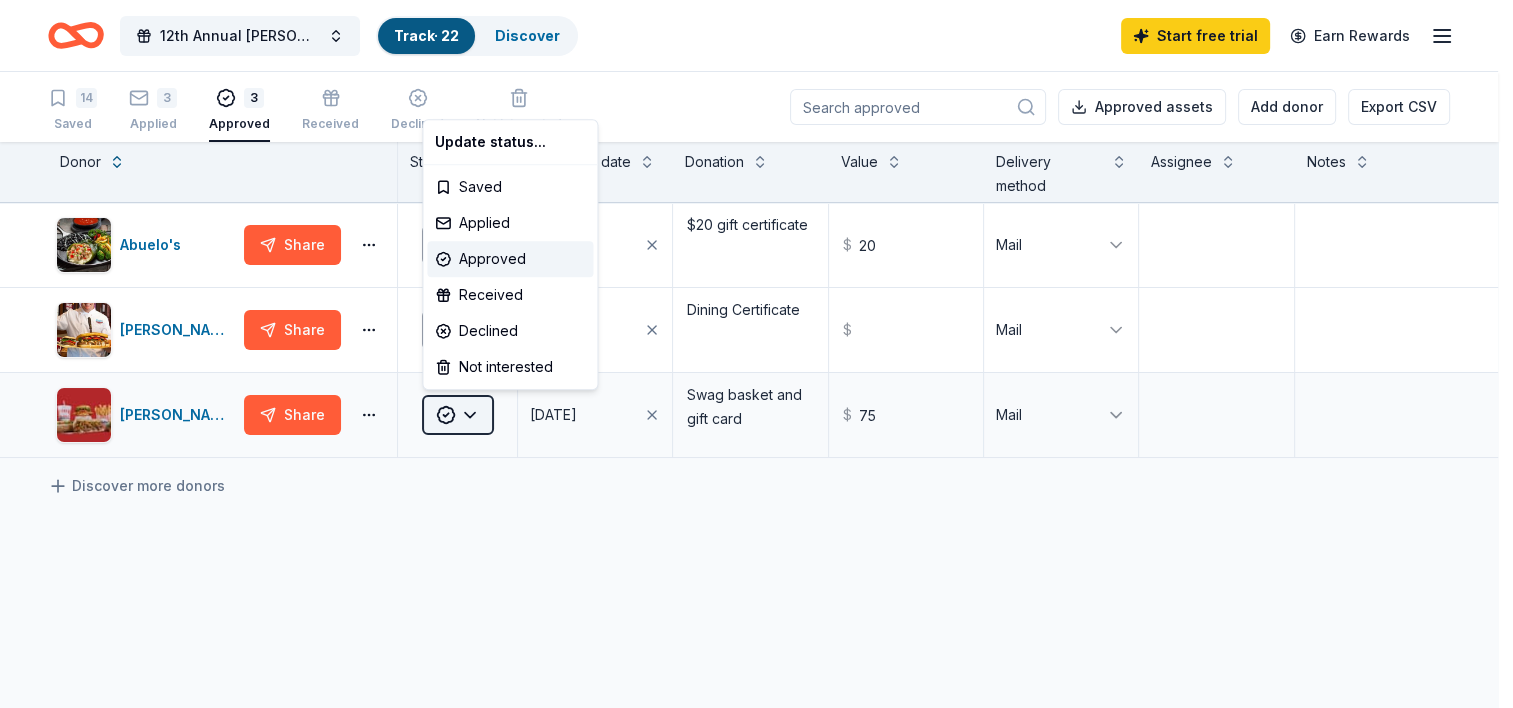 click on "12th Annual [PERSON_NAME] Invitational Track  · 22 Discover Start free  trial Earn Rewards 14 Saved 3 Applied 3 Approved Received Declined Not interested  Approved assets Add donor Export CSV Donor Status Response date Donation Value Delivery method Assignee Notes Abuelo's   Share Approved [DATE] $20 gift certificate $ 20 Mail [PERSON_NAME]'s Restaurant Group  Share Approved [DATE] Dining Certificate $ Mail [PERSON_NAME]  Share Approved [DATE] Swag basket and gift card $ 75 Mail   Discover more donors Saved Update status... Saved Applied Approved Received Declined Not interested" at bounding box center [756, 354] 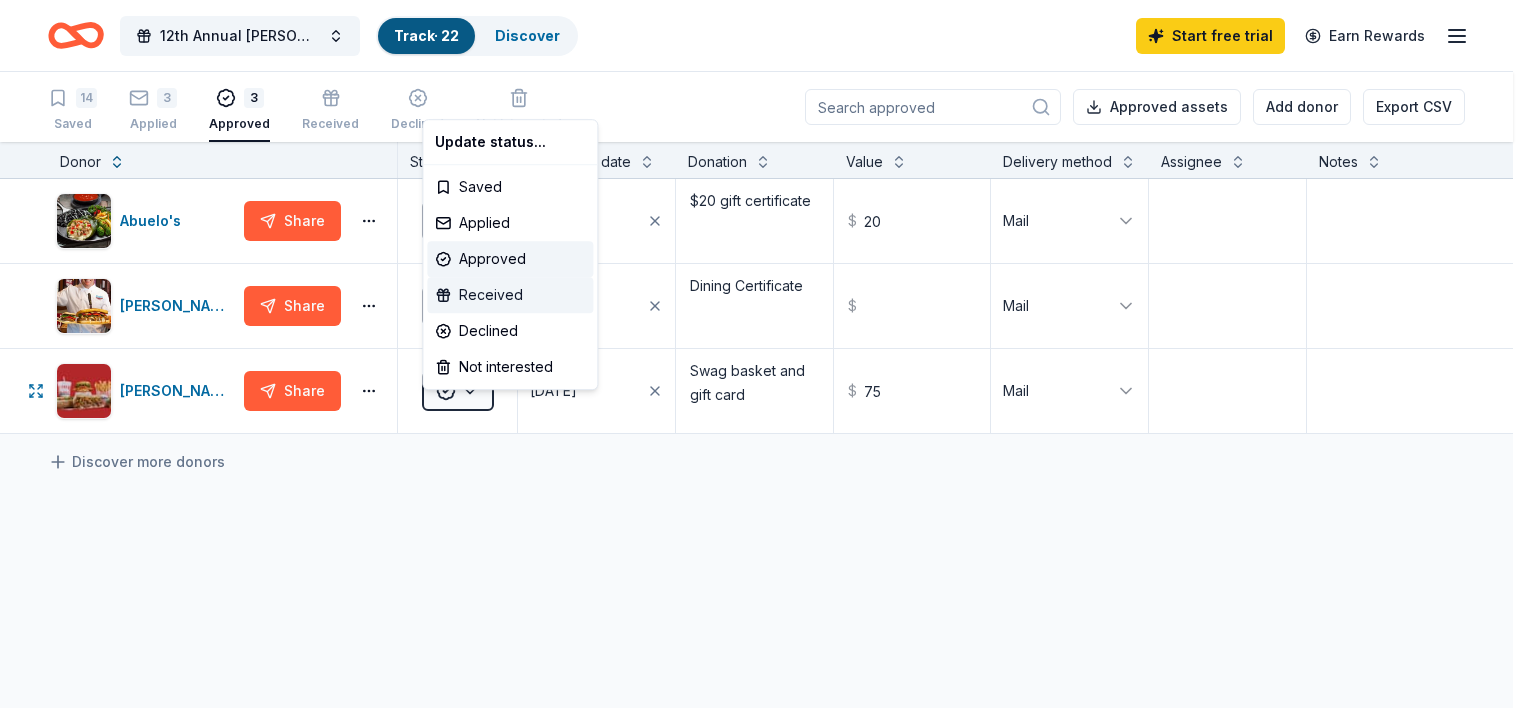 click on "Received" at bounding box center [510, 295] 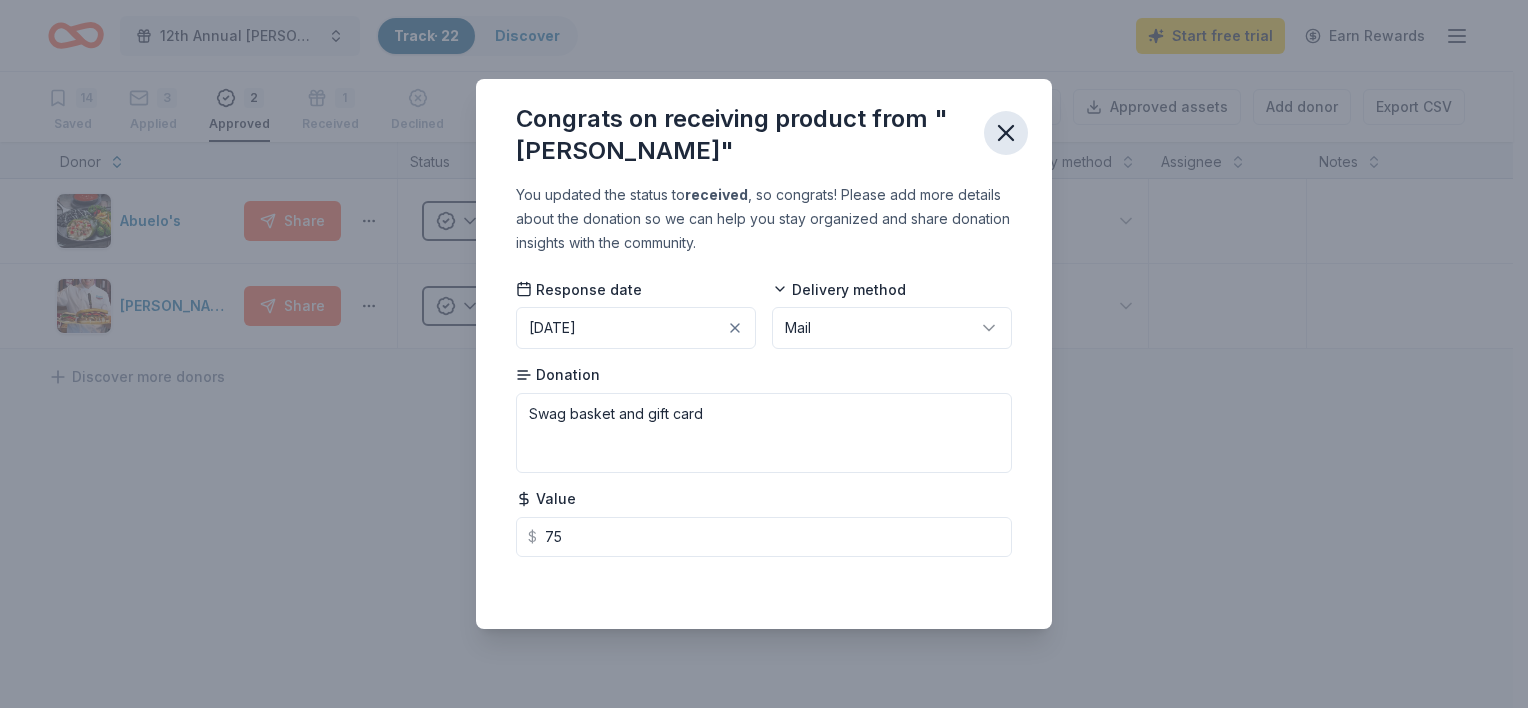 click 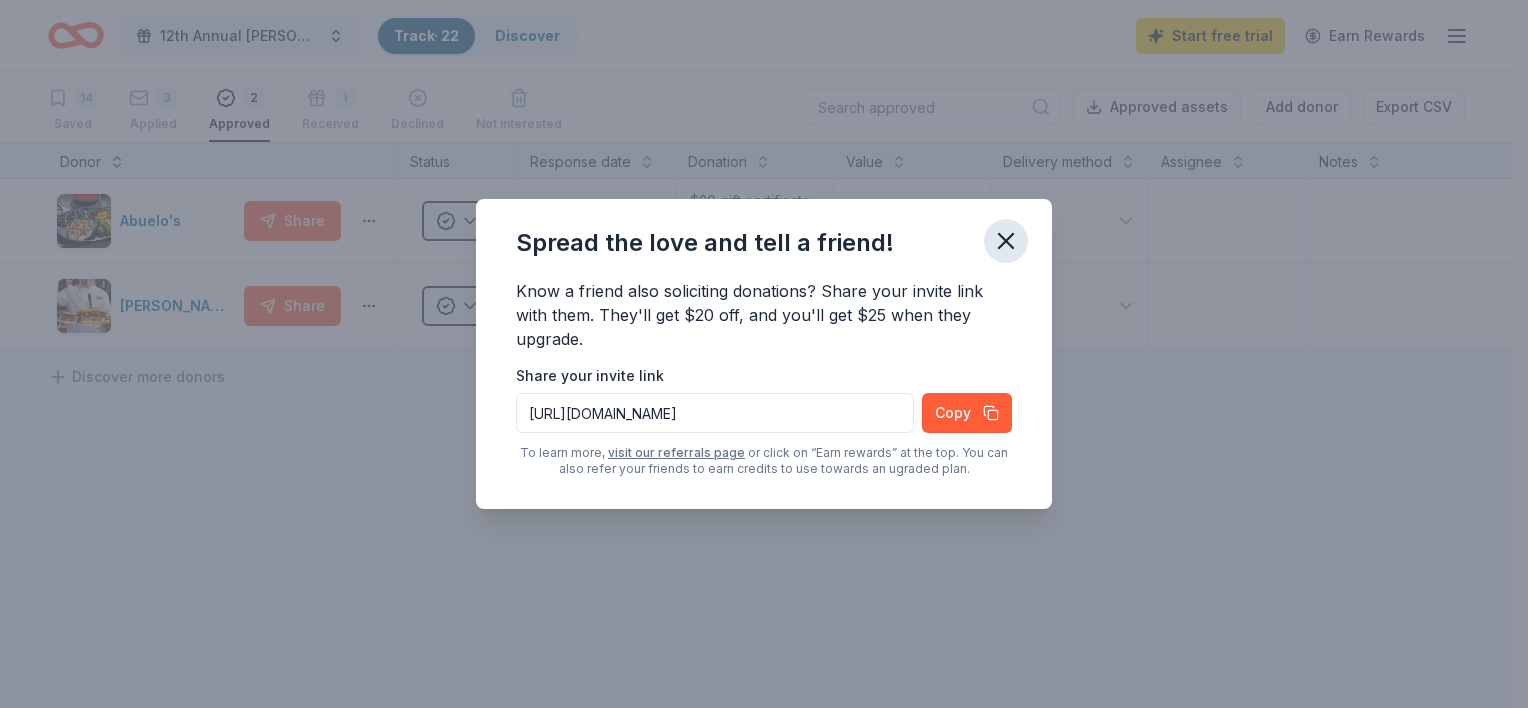 click 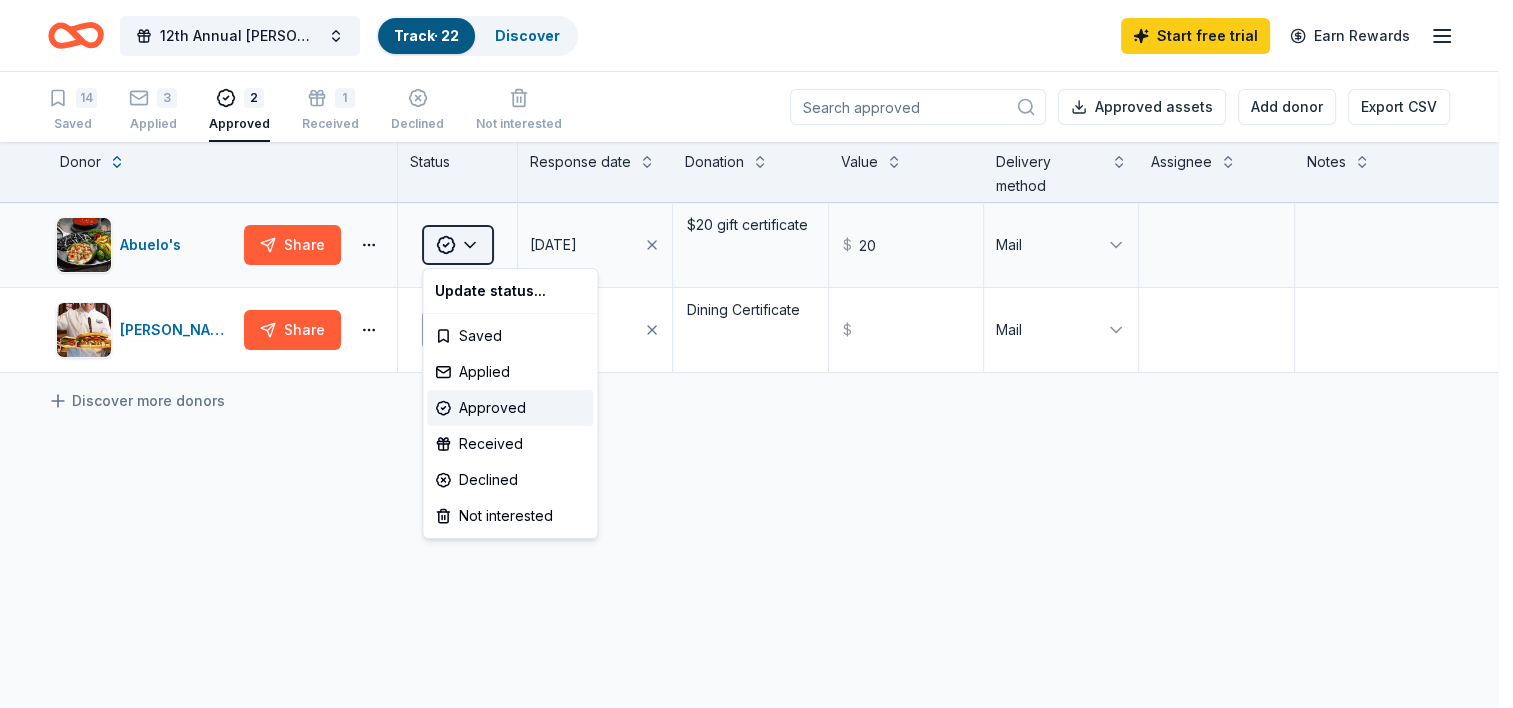 click on "12th Annual [PERSON_NAME] Invitational Track  · 22 Discover Start free  trial Earn Rewards 14 Saved 3 Applied 2 Approved 1 Received Declined Not interested  Approved assets Add donor Export CSV Donor Status Response date Donation Value Delivery method Assignee Notes Abuelo's   Share Approved [DATE] $20 gift certificate $ 20 Mail [PERSON_NAME]'s Restaurant Group  Share Approved [DATE] Dining Certificate $ Mail   Discover more donors Saved Update status... Saved Applied Approved Received Declined Not interested" at bounding box center (756, 354) 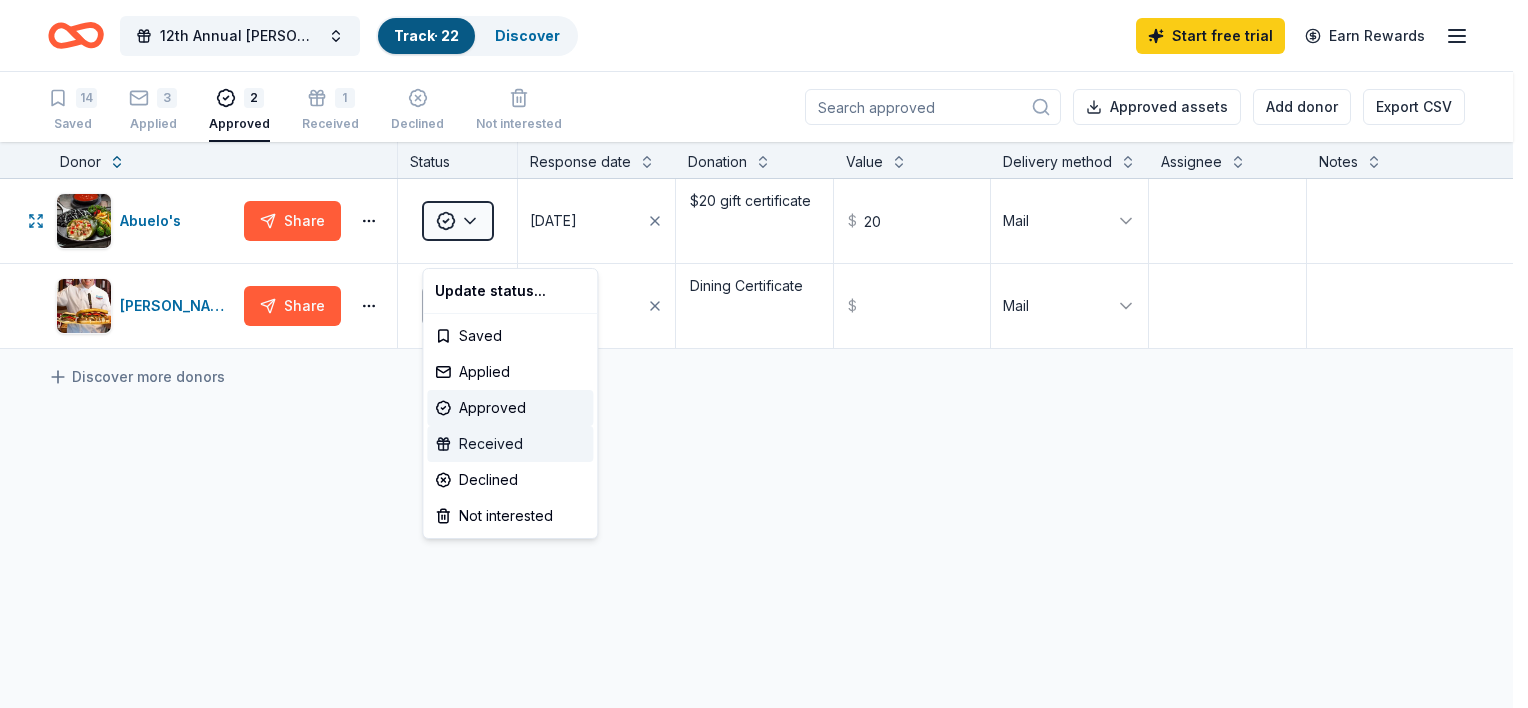 click on "Received" at bounding box center [510, 444] 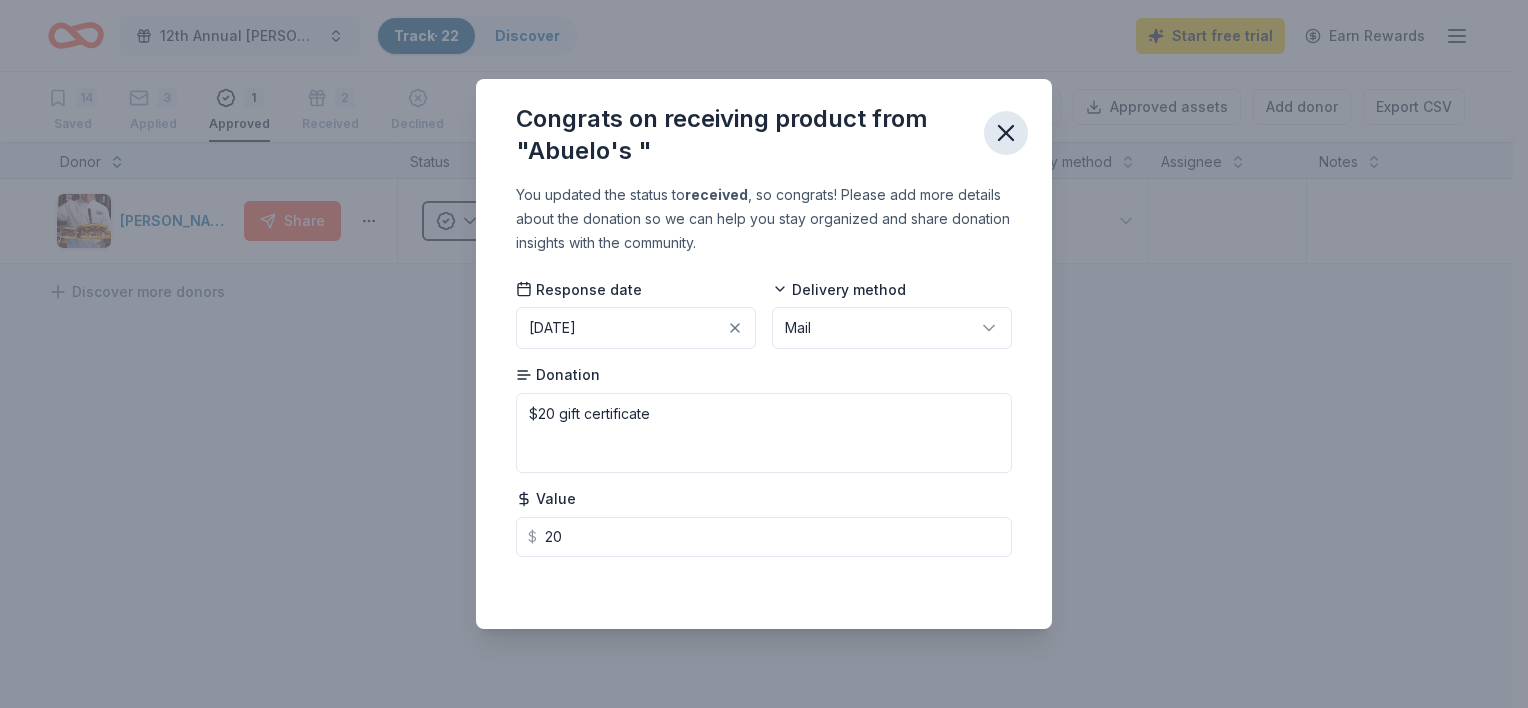 click 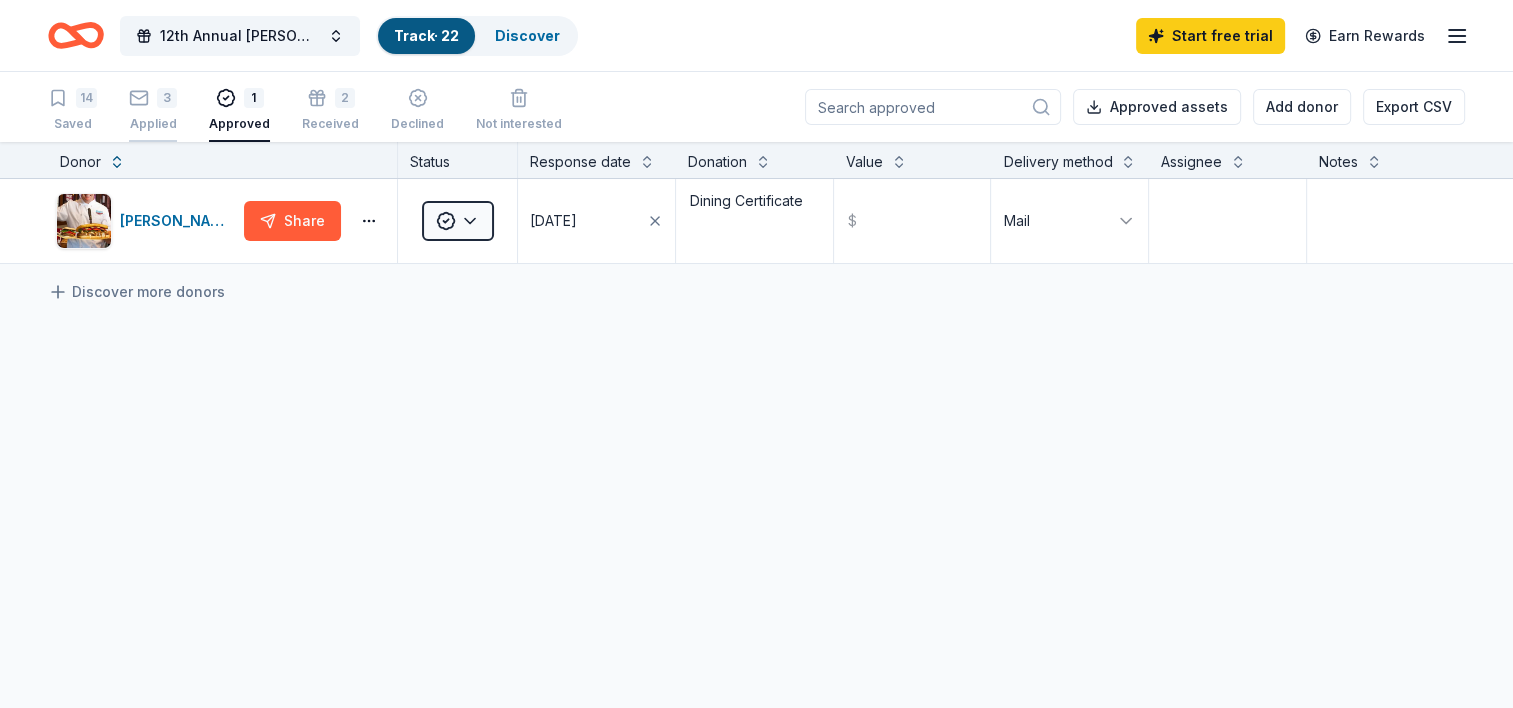 click on "3" at bounding box center (153, 98) 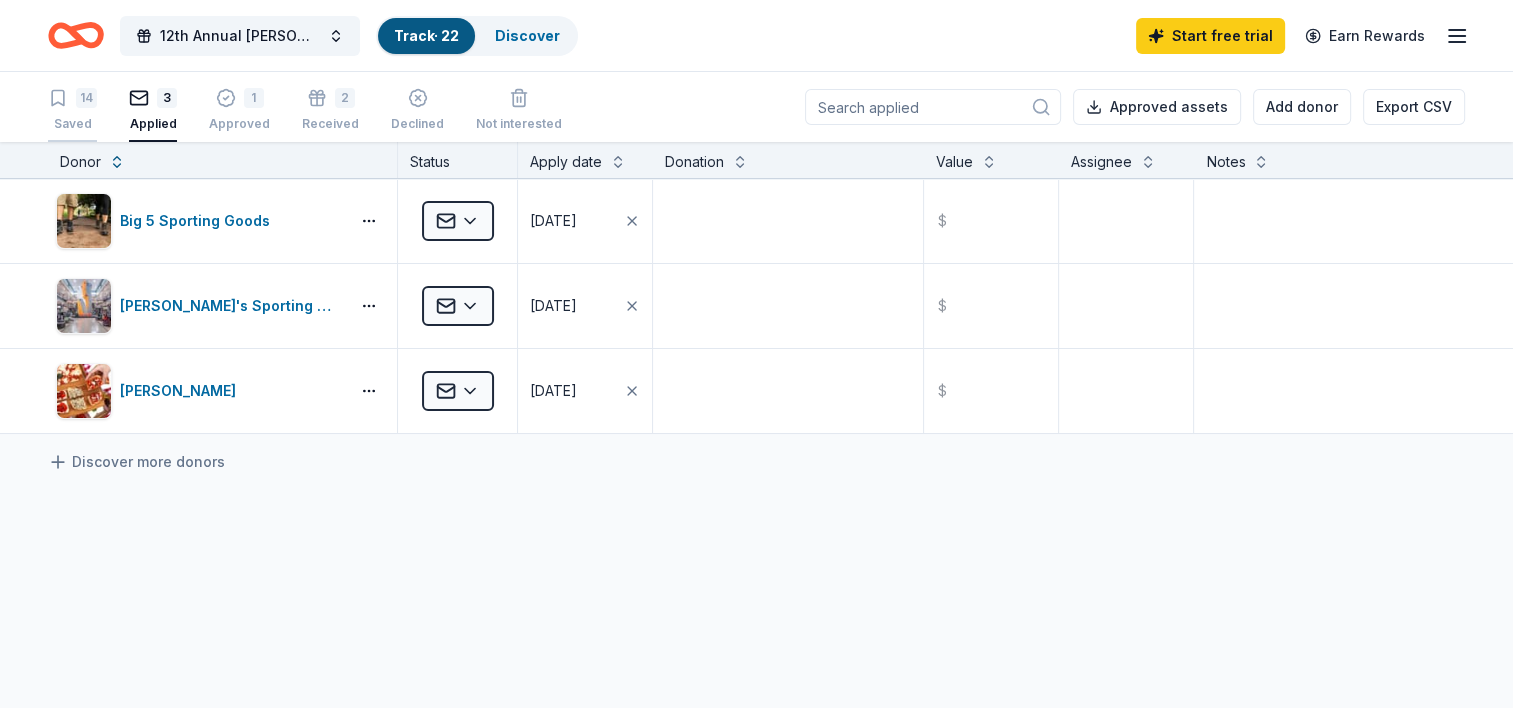 click on "14" at bounding box center [72, 98] 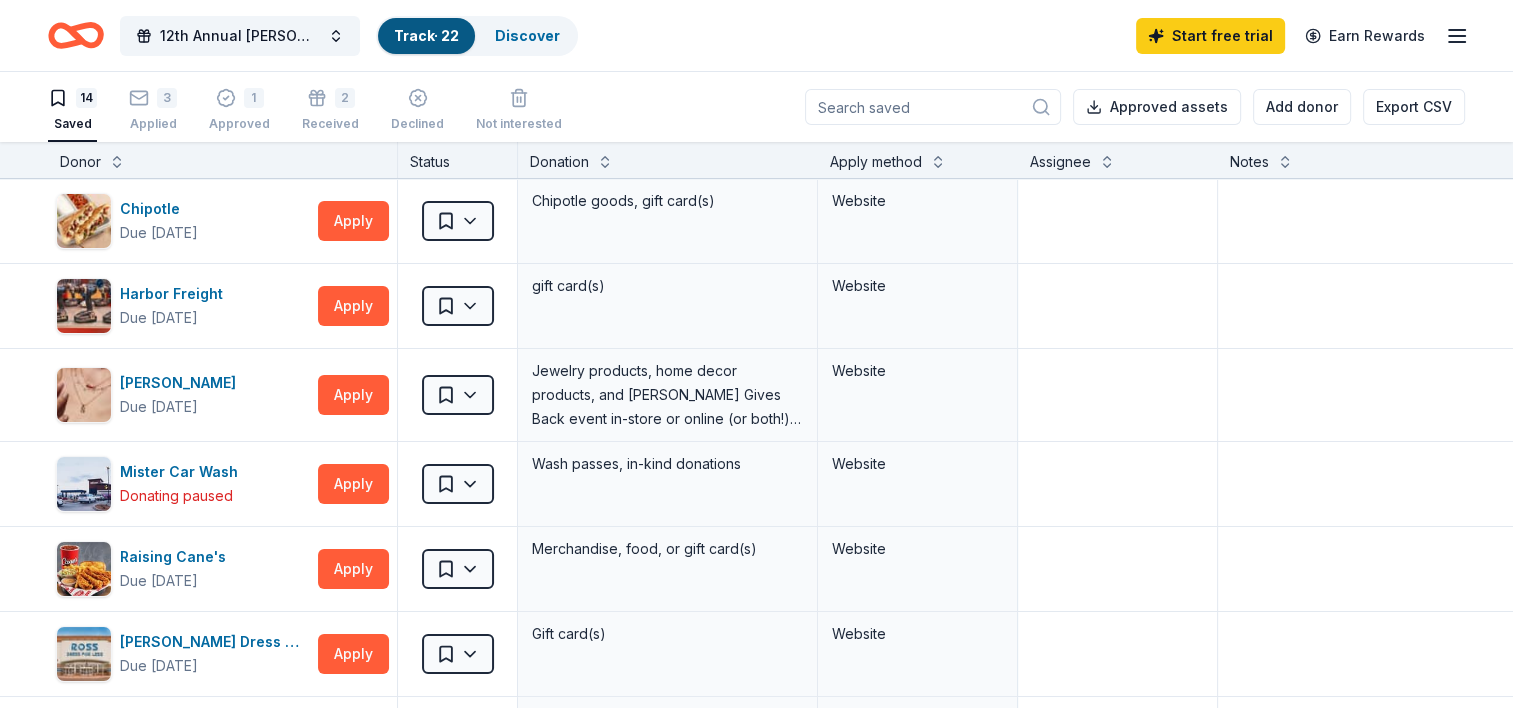 type 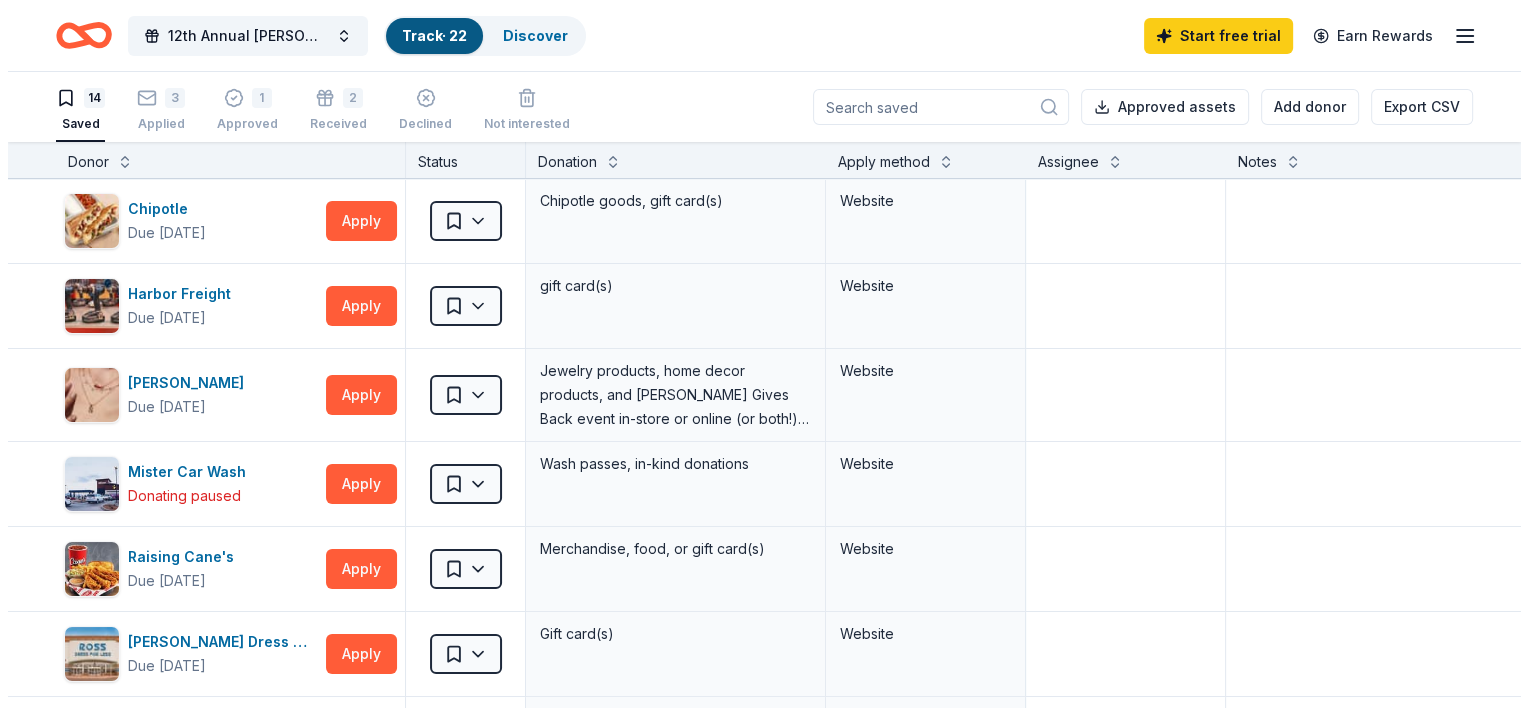 scroll, scrollTop: 0, scrollLeft: 0, axis: both 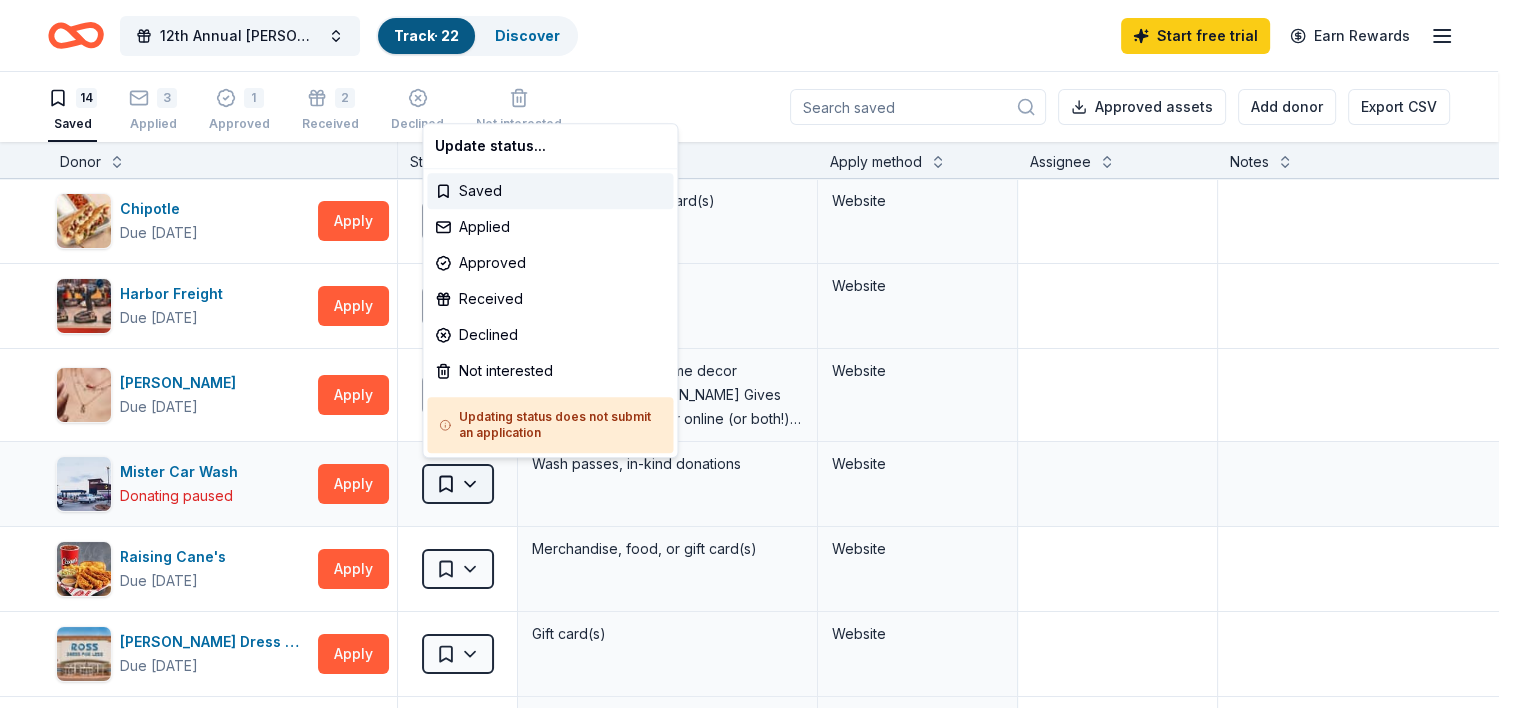 click on "12th Annual [PERSON_NAME] Invitational Track  · 22 Discover Start free  trial Earn Rewards 14 Saved 3 Applied 1 Approved 2 Received Declined Not interested  Approved assets Add donor Export CSV Donor Status Donation Apply method Assignee Notes Chipotle Due [DATE] Apply Saved Chipotle goods, gift card(s) Website Harbor Freight Due [DATE] Apply Saved  gift card(s) Website [PERSON_NAME] Due [DATE] Apply Saved Jewelry products, home decor products, and [PERSON_NAME] Gives Back event in-store or online (or both!) where 20% of the proceeds will support the cause or people you care about. Website Mister Car Wash Donating paused Apply Saved Wash passes, in-kind donations Website Raising Cane's  Due [DATE] Apply Saved Merchandise, food, or gift card(s) Website [PERSON_NAME] Dress for Less Due [DATE] Apply Saved Gift card(s) Website Safeway Due [DATE] Apply Saved Gift card(s), Safeway grocery products Website In person Target Due [DATE] Apply Saved In person [US_STATE][GEOGRAPHIC_DATA] Due [DATE] Apply Saved" at bounding box center [756, 354] 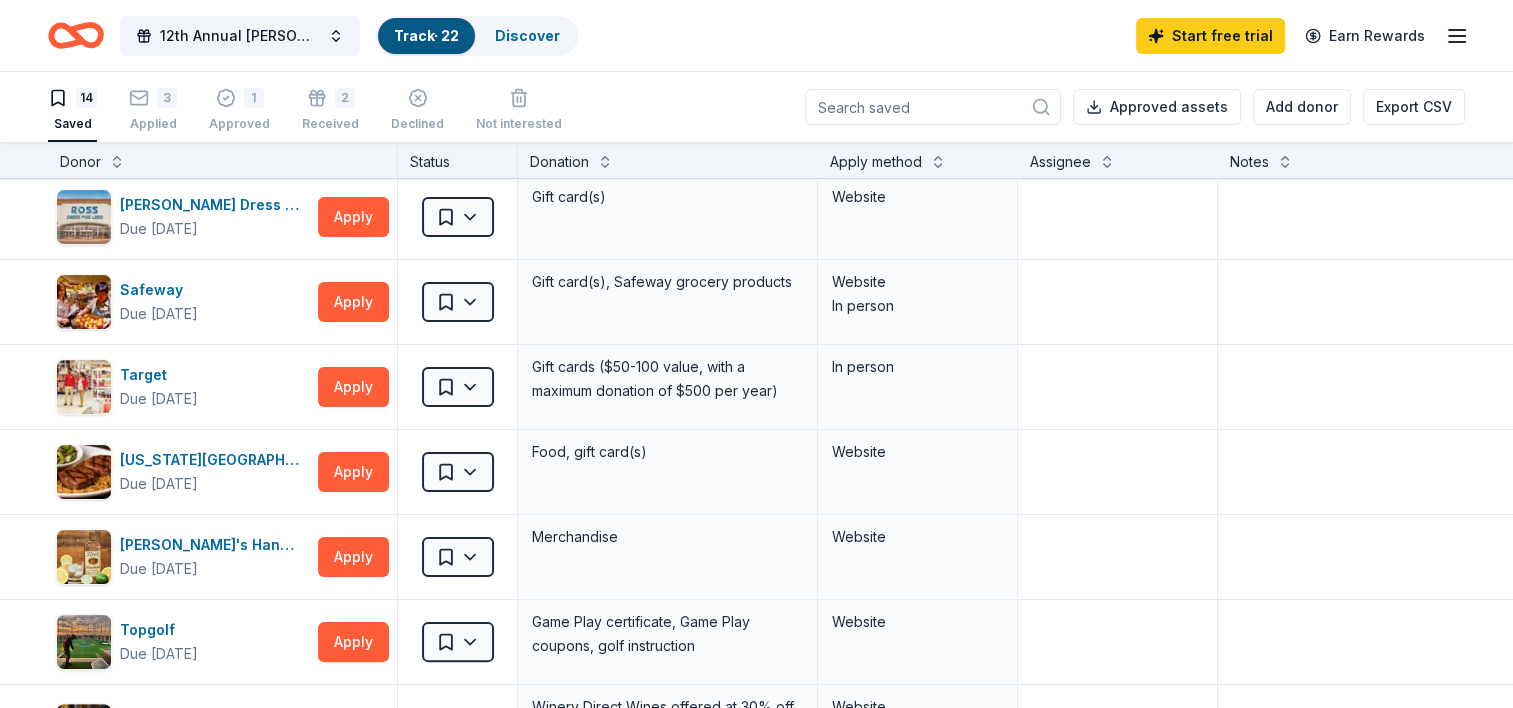 drag, startPoint x: 1509, startPoint y: 208, endPoint x: 1527, endPoint y: 335, distance: 128.26924 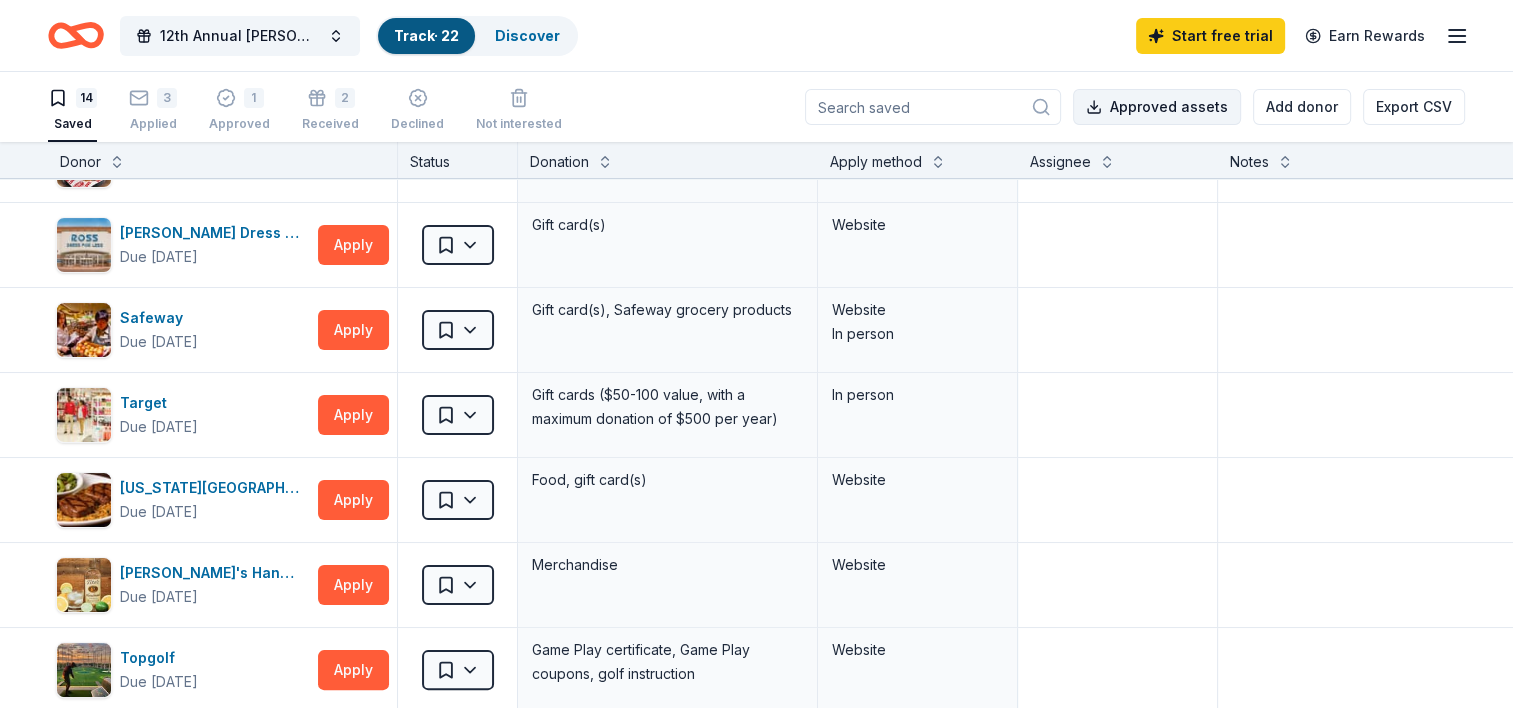 click on "Approved assets" at bounding box center (1157, 107) 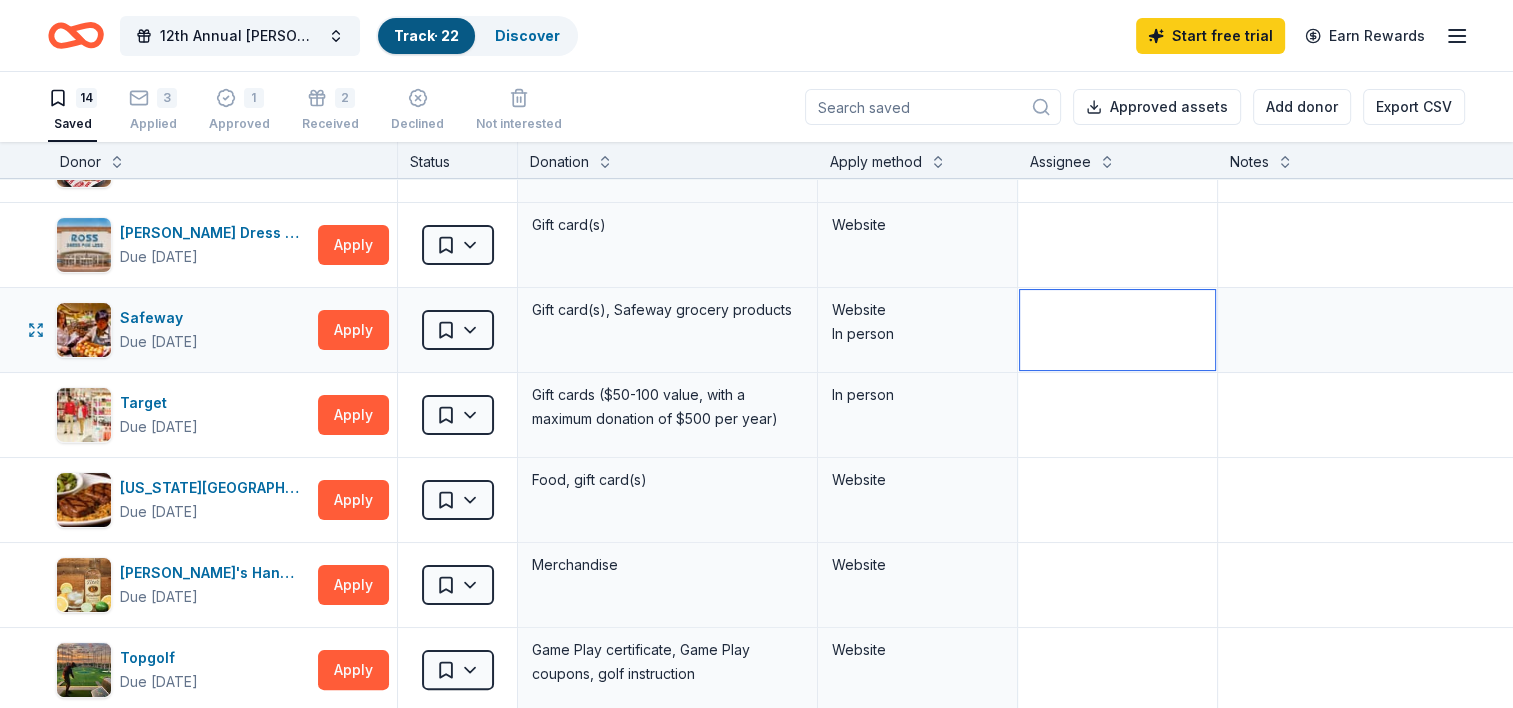 click at bounding box center [1117, 330] 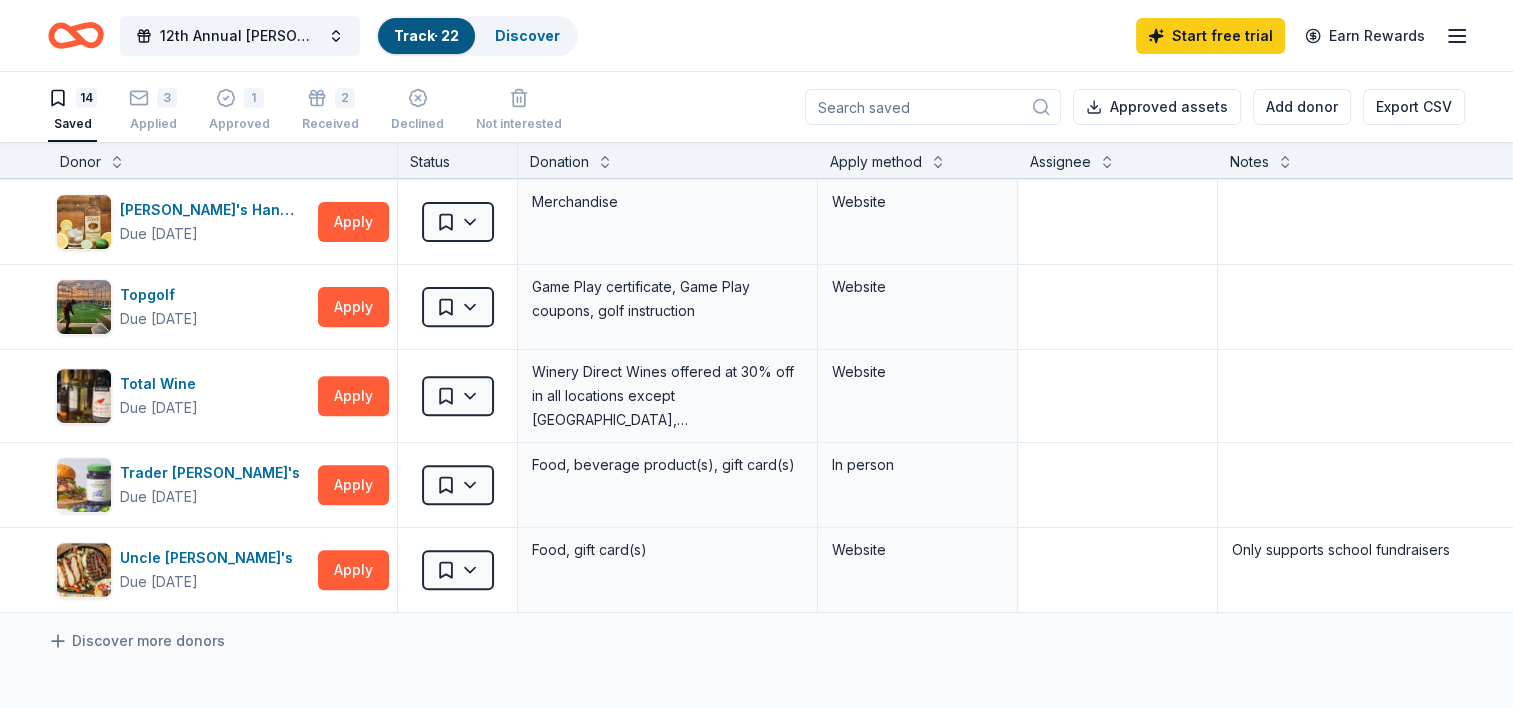 scroll, scrollTop: 798, scrollLeft: 0, axis: vertical 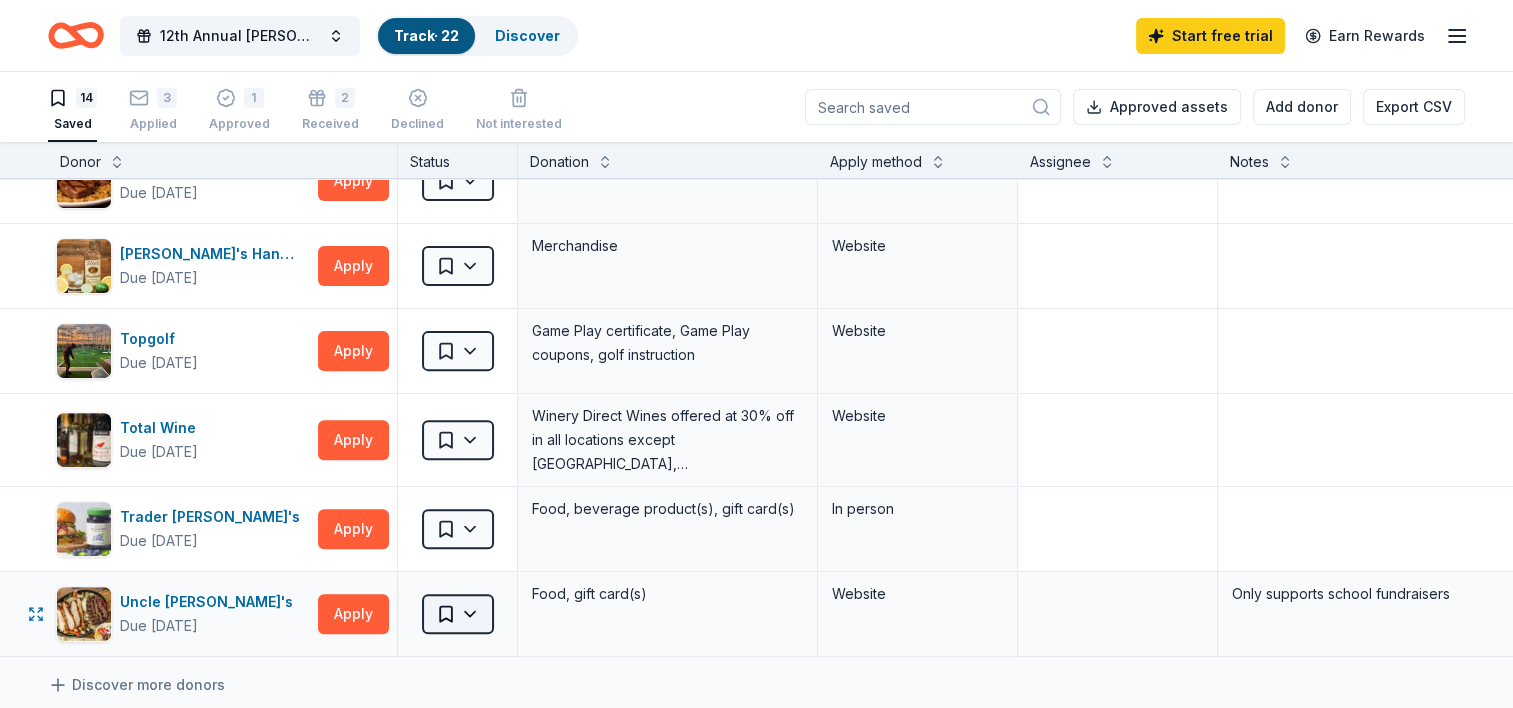 click on "12th Annual [PERSON_NAME] Invitational Track  · 22 Discover Start free  trial Earn Rewards 14 Saved 3 Applied 1 Approved 2 Received Declined Not interested  Approved assets Add donor Export CSV Donor Status Donation Apply method Assignee Notes Chipotle Due [DATE] Apply Saved Chipotle goods, gift card(s) Website Harbor Freight Due [DATE] Apply Saved  gift card(s) Website [PERSON_NAME] Due [DATE] Apply Saved Jewelry products, home decor products, and [PERSON_NAME] Gives Back event in-store or online (or both!) where 20% of the proceeds will support the cause or people you care about. Website Mister Car Wash Donating paused Apply Saved Wash passes, in-kind donations Website Raising Cane's  Due [DATE] Apply Saved Merchandise, food, or gift card(s) Website [PERSON_NAME] Dress for Less Due [DATE] Apply Saved Gift card(s) Website Safeway Due [DATE] Apply Saved Gift card(s), Safeway grocery products Website In person Target Due [DATE] Apply Saved In person [US_STATE][GEOGRAPHIC_DATA] Due [DATE] Apply Saved" at bounding box center [756, 354] 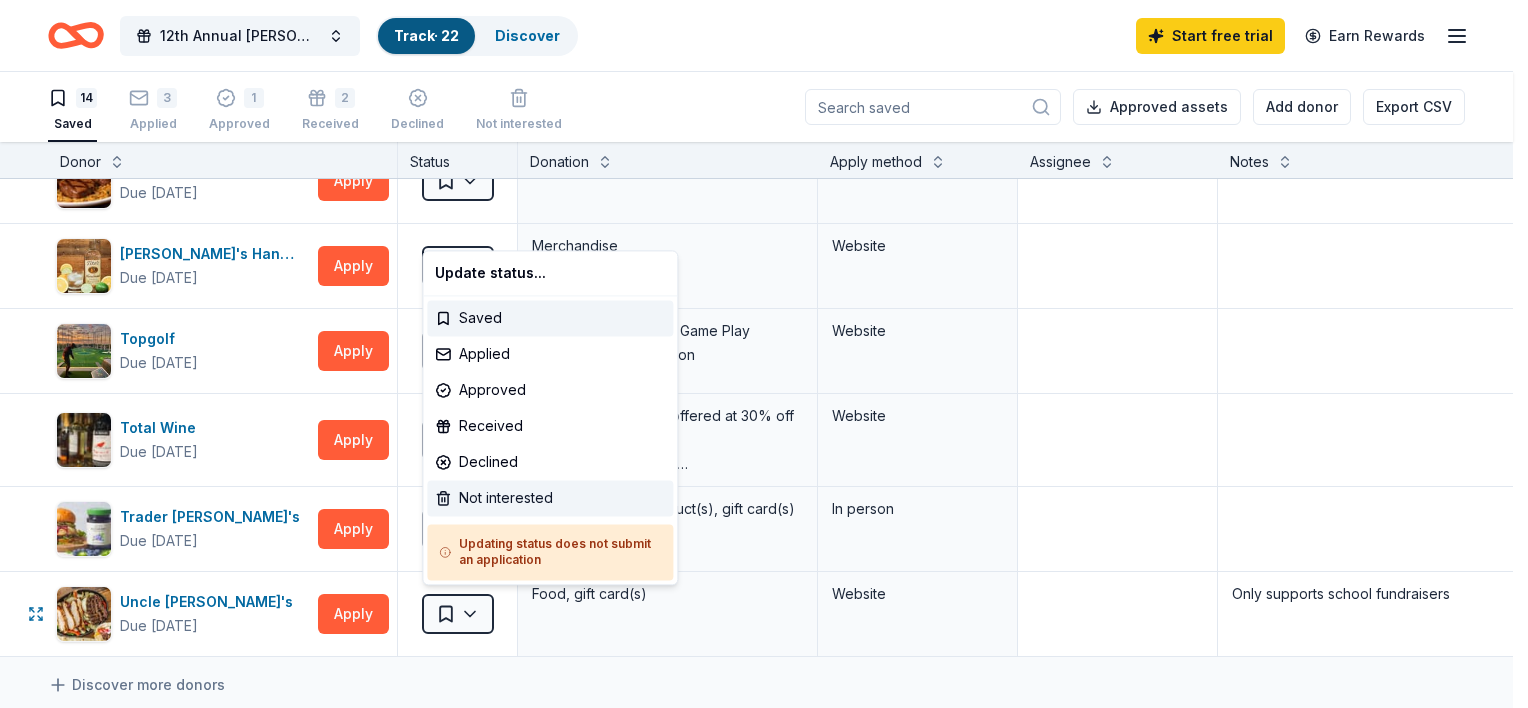 click on "Not interested" at bounding box center [550, 498] 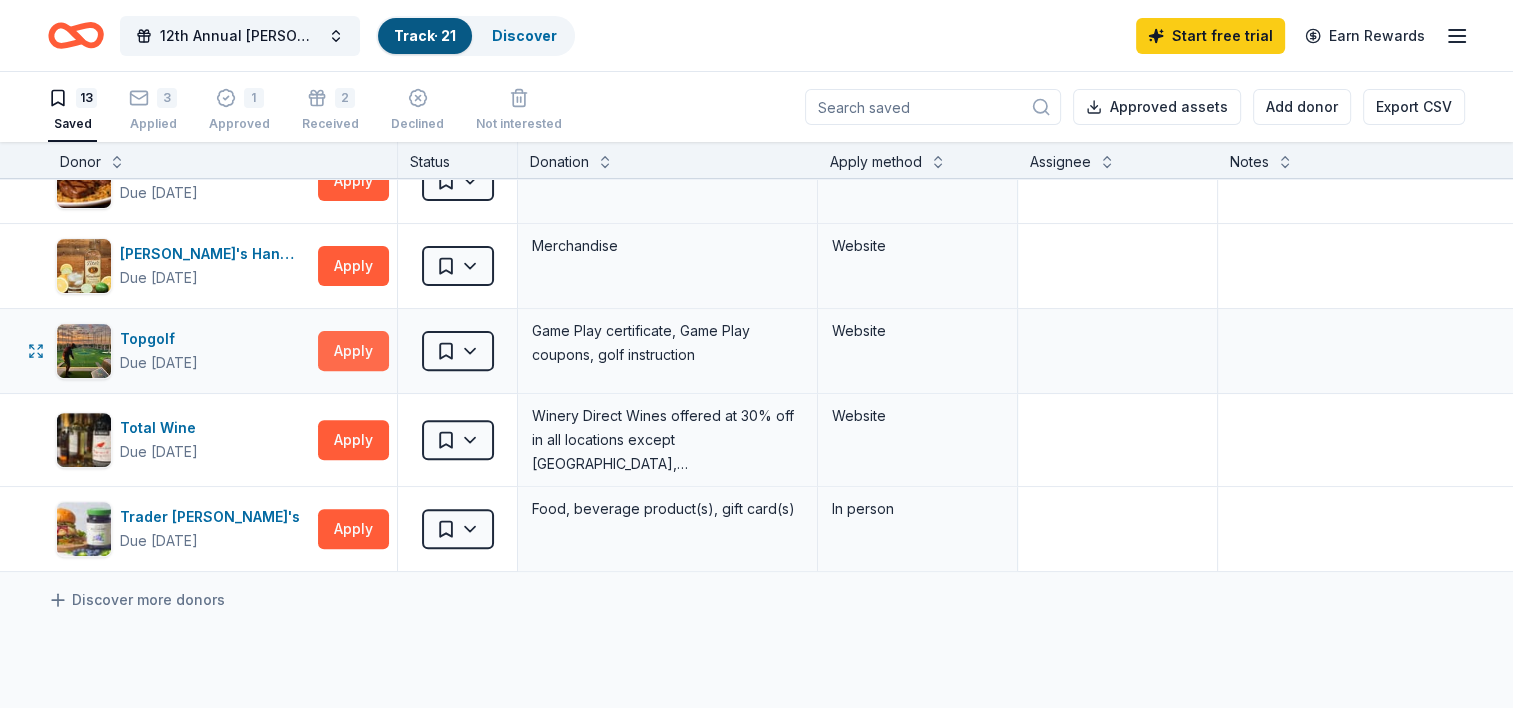 click on "Apply" at bounding box center [353, 351] 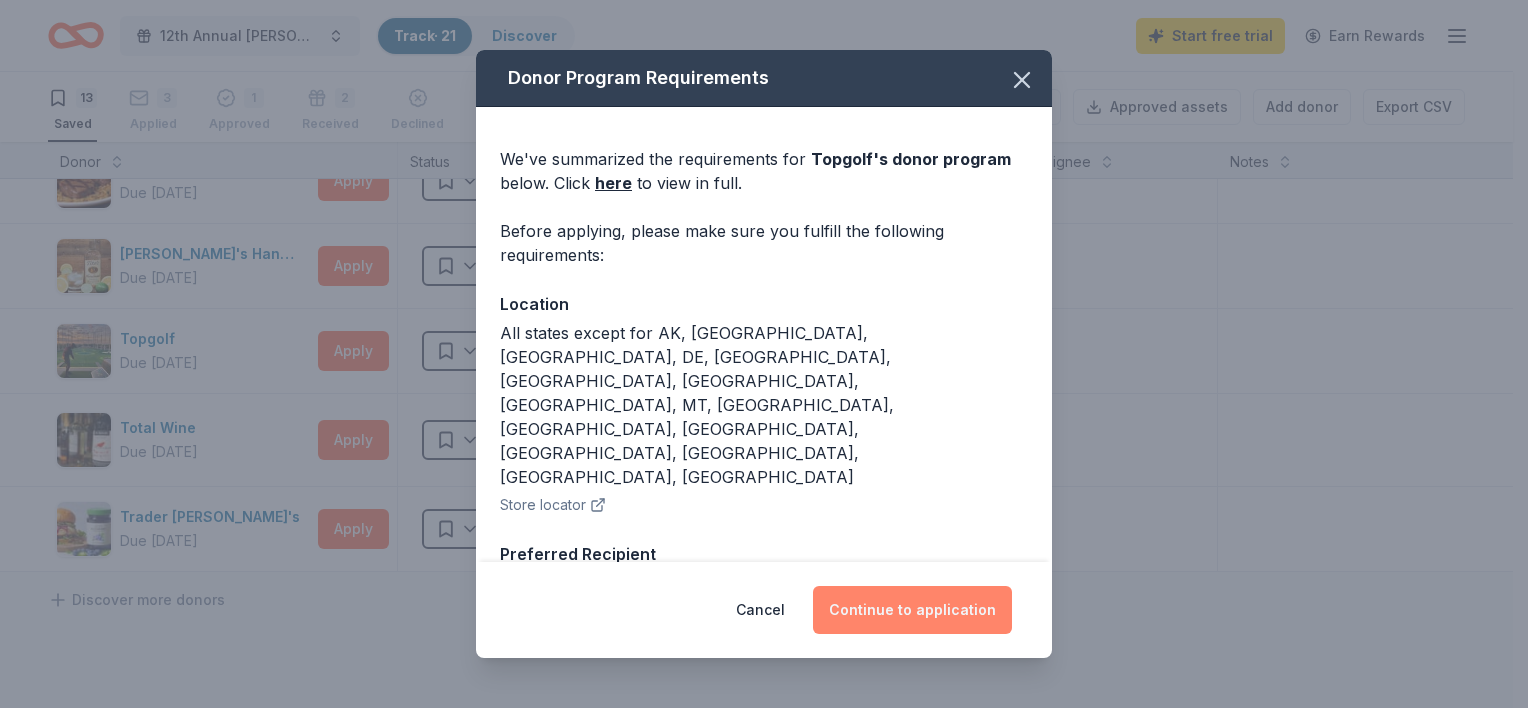 click on "Continue to application" at bounding box center (912, 610) 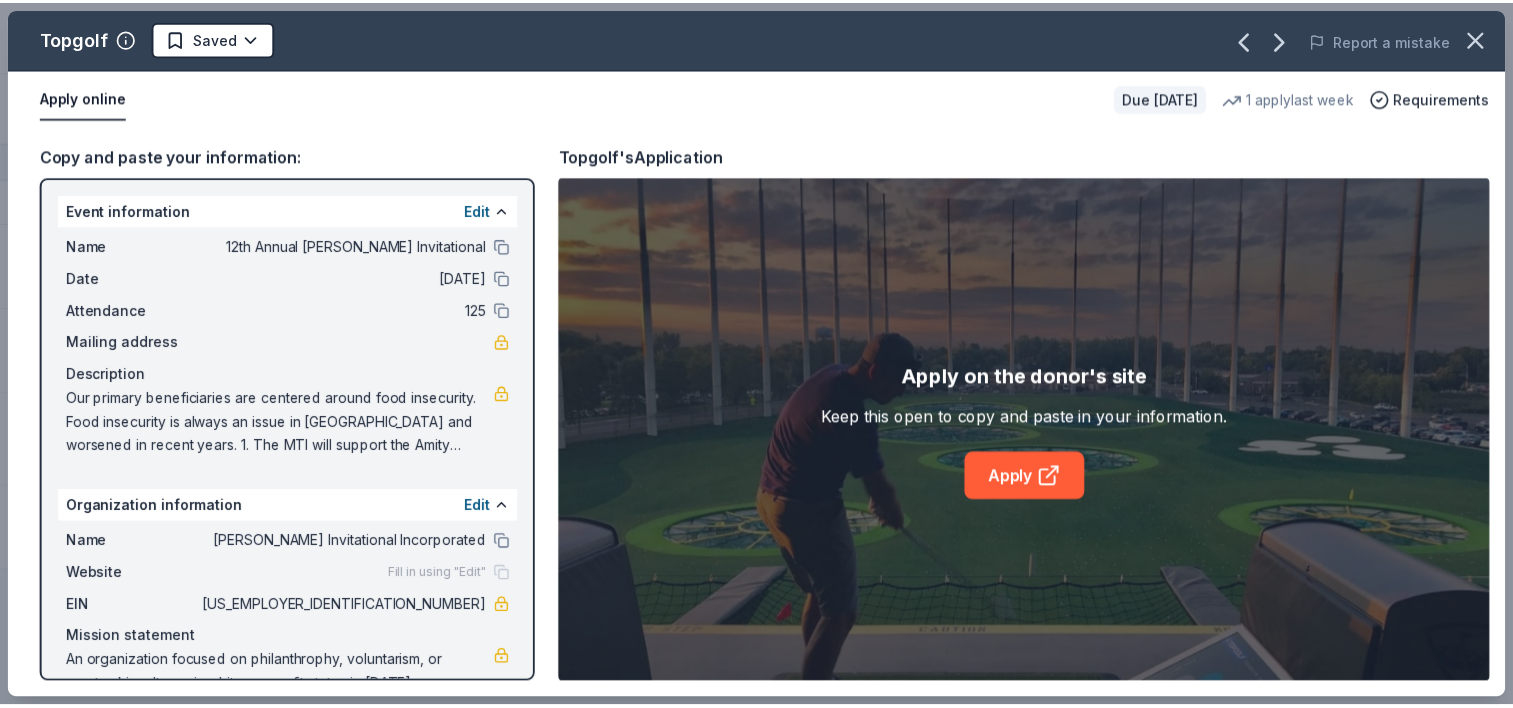 scroll, scrollTop: 40, scrollLeft: 0, axis: vertical 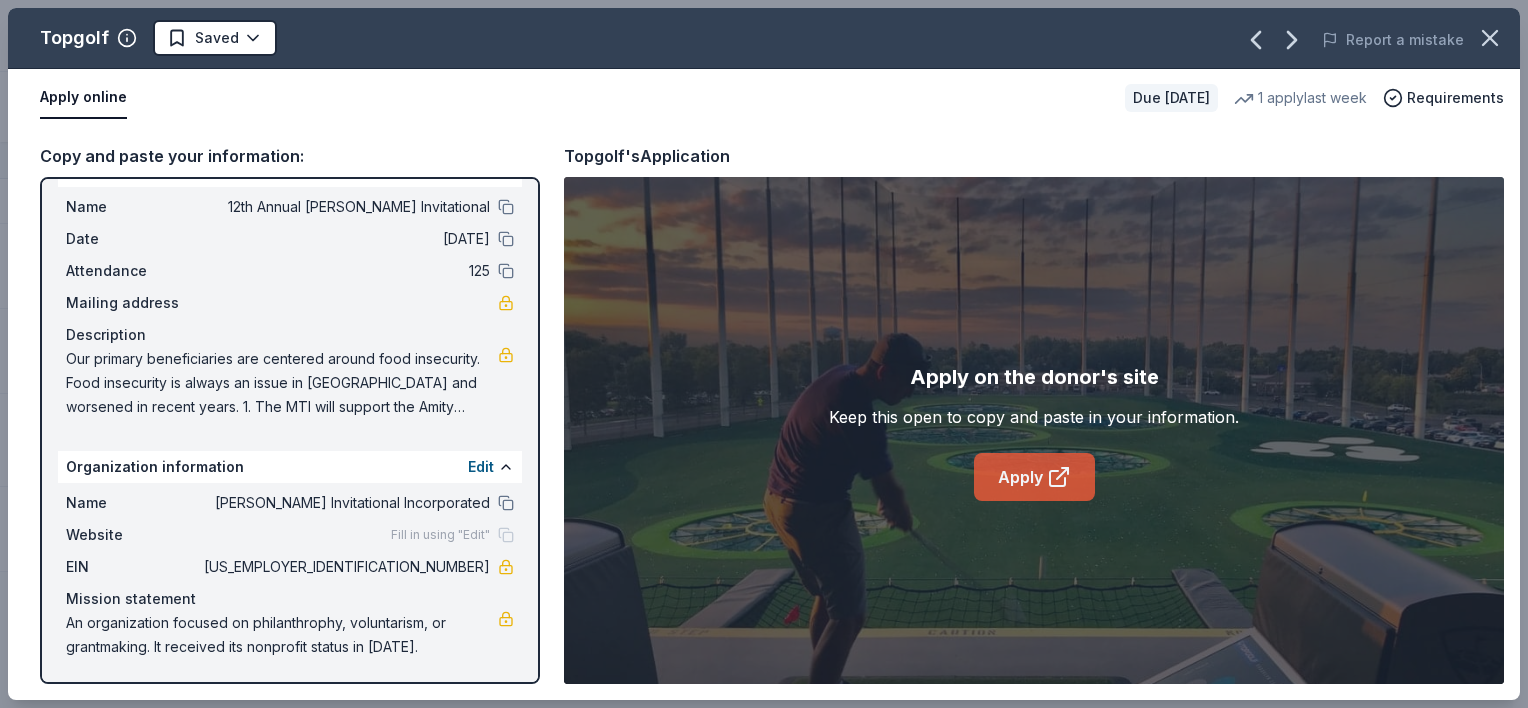 click on "Apply" at bounding box center (1034, 477) 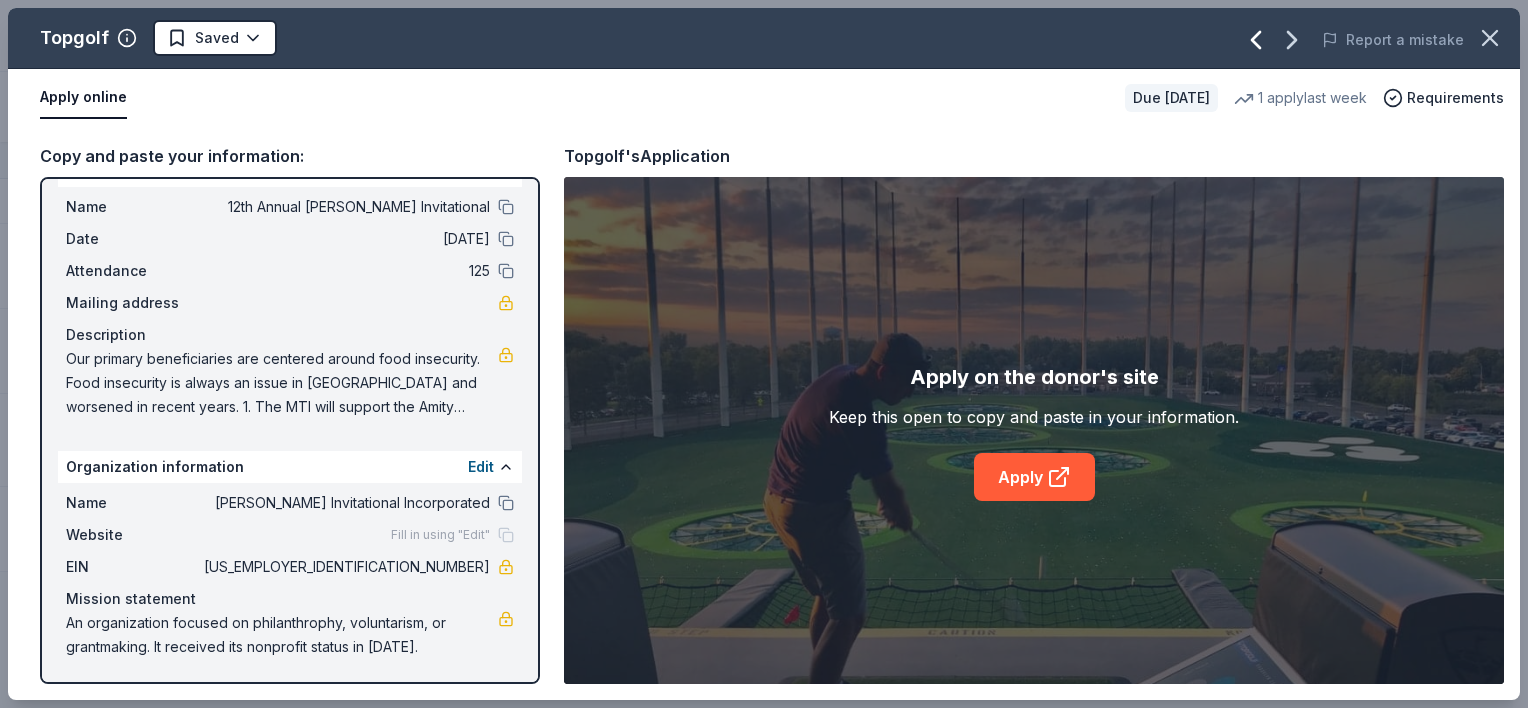click 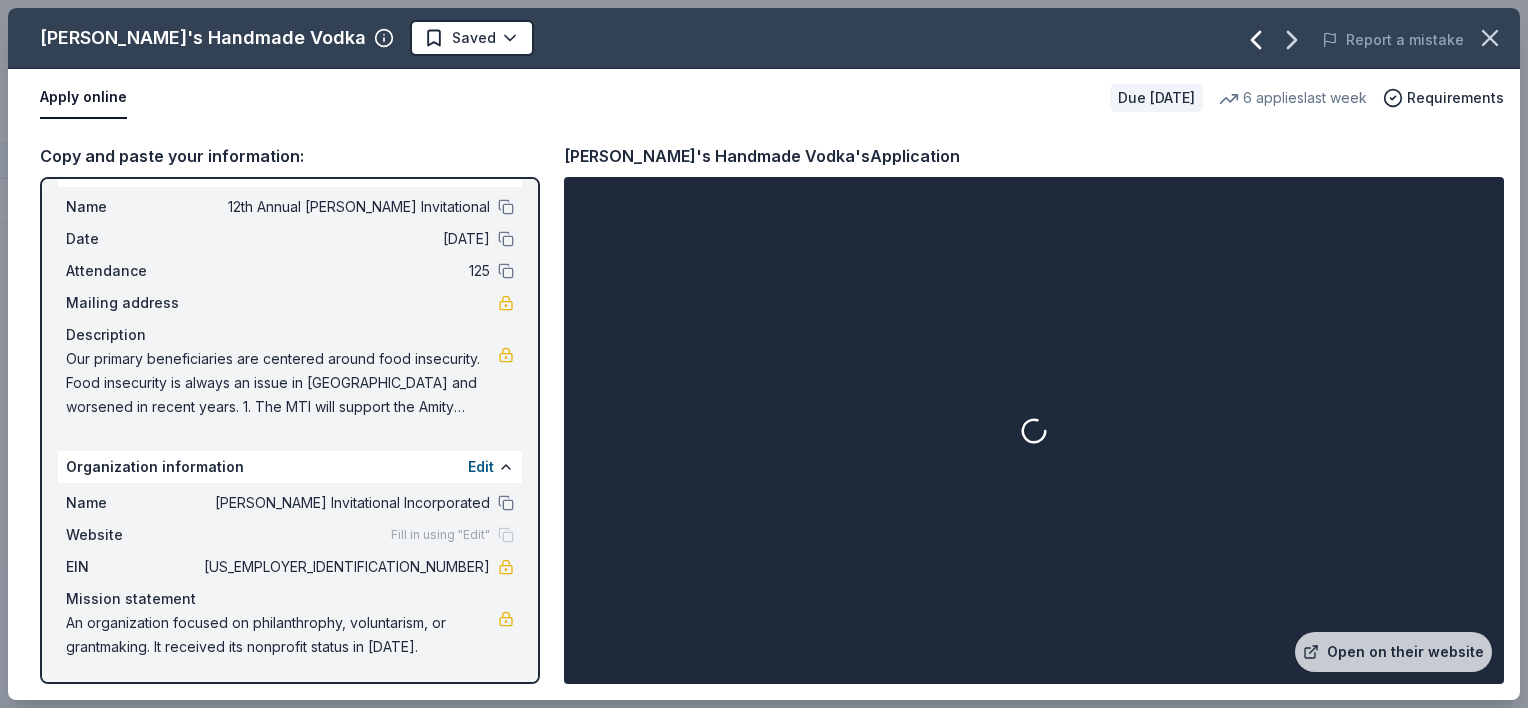 click 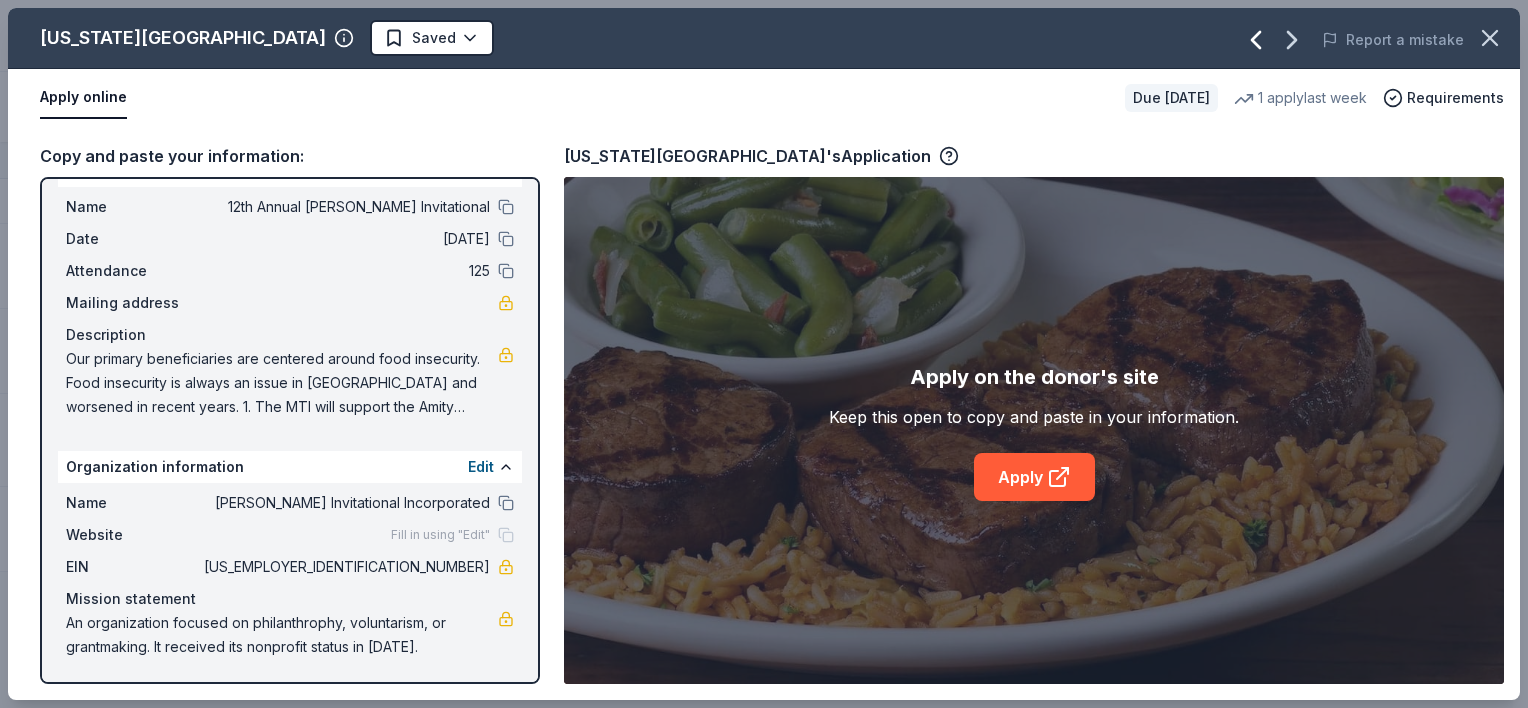 click 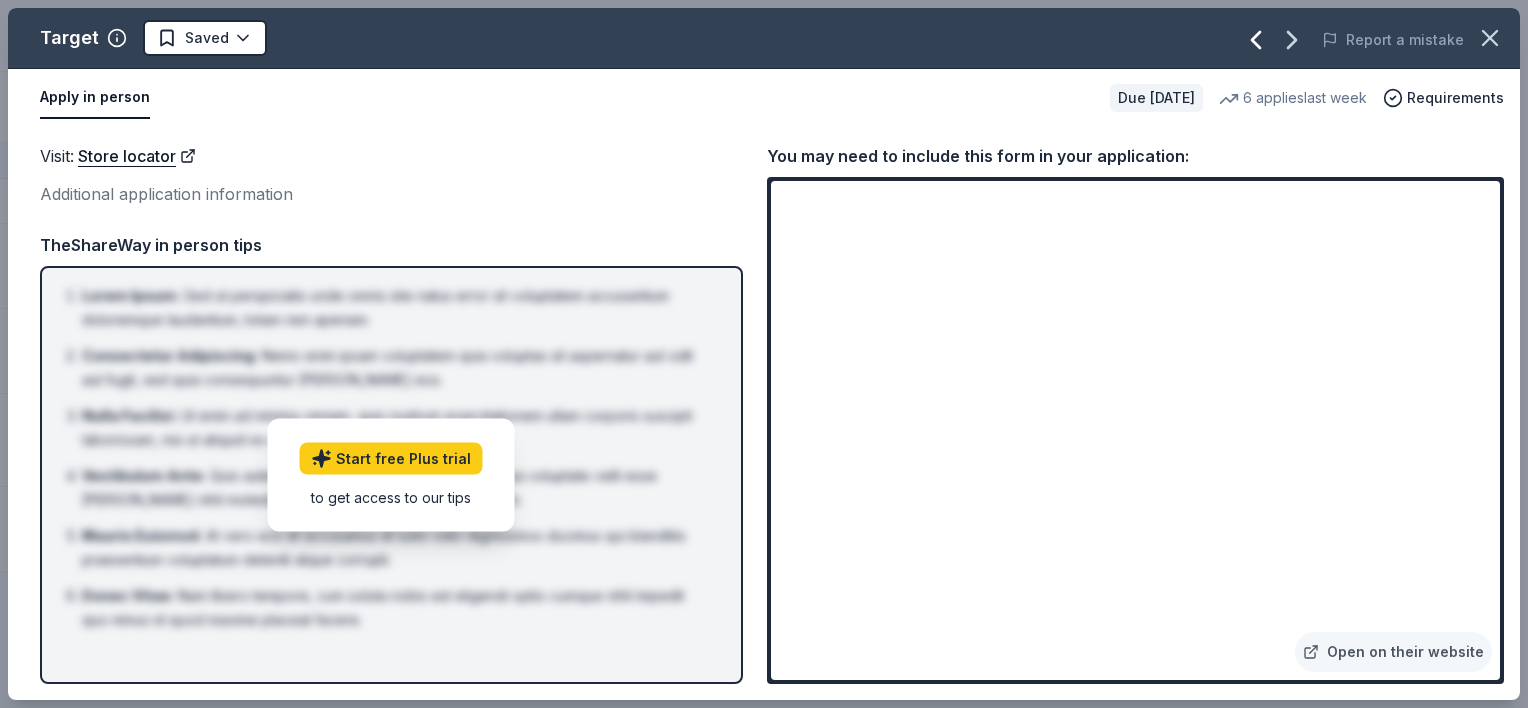 click 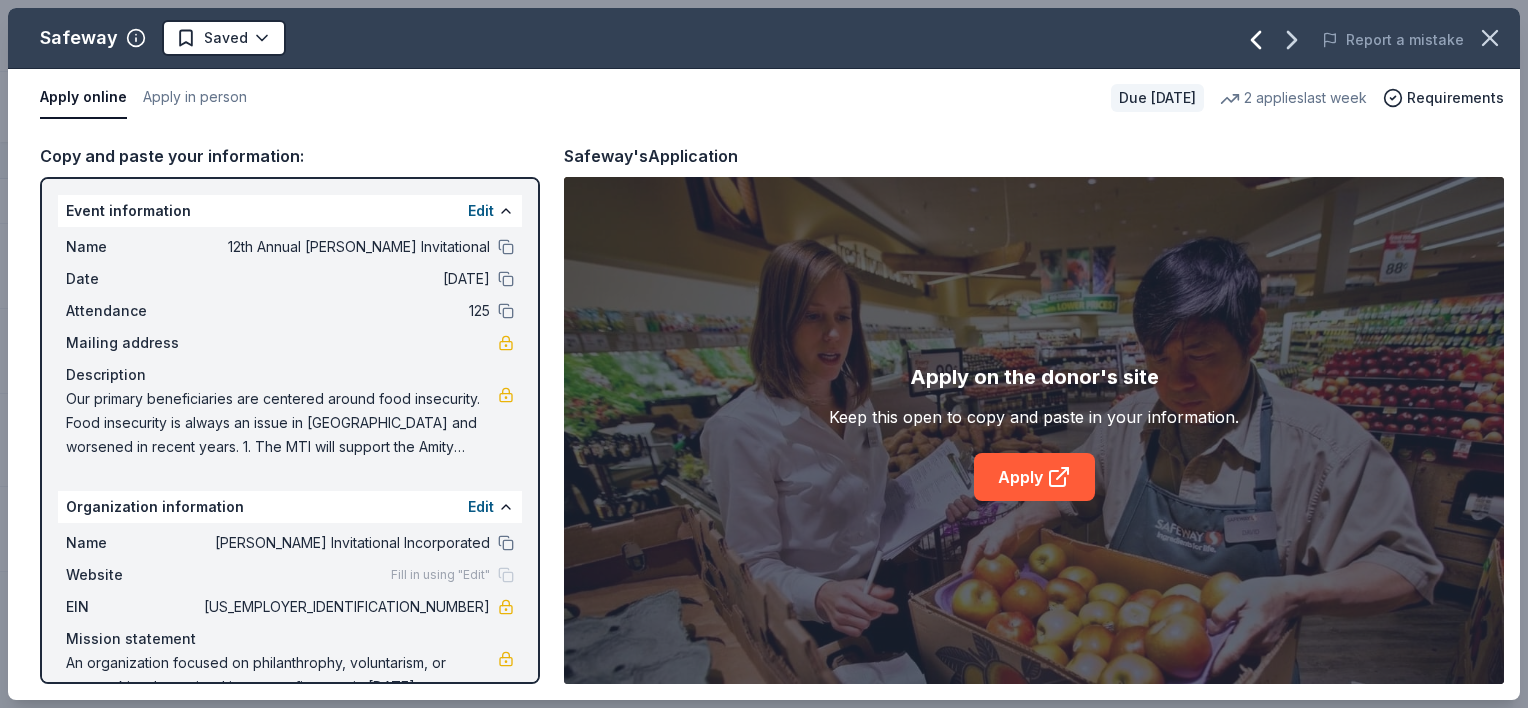 click 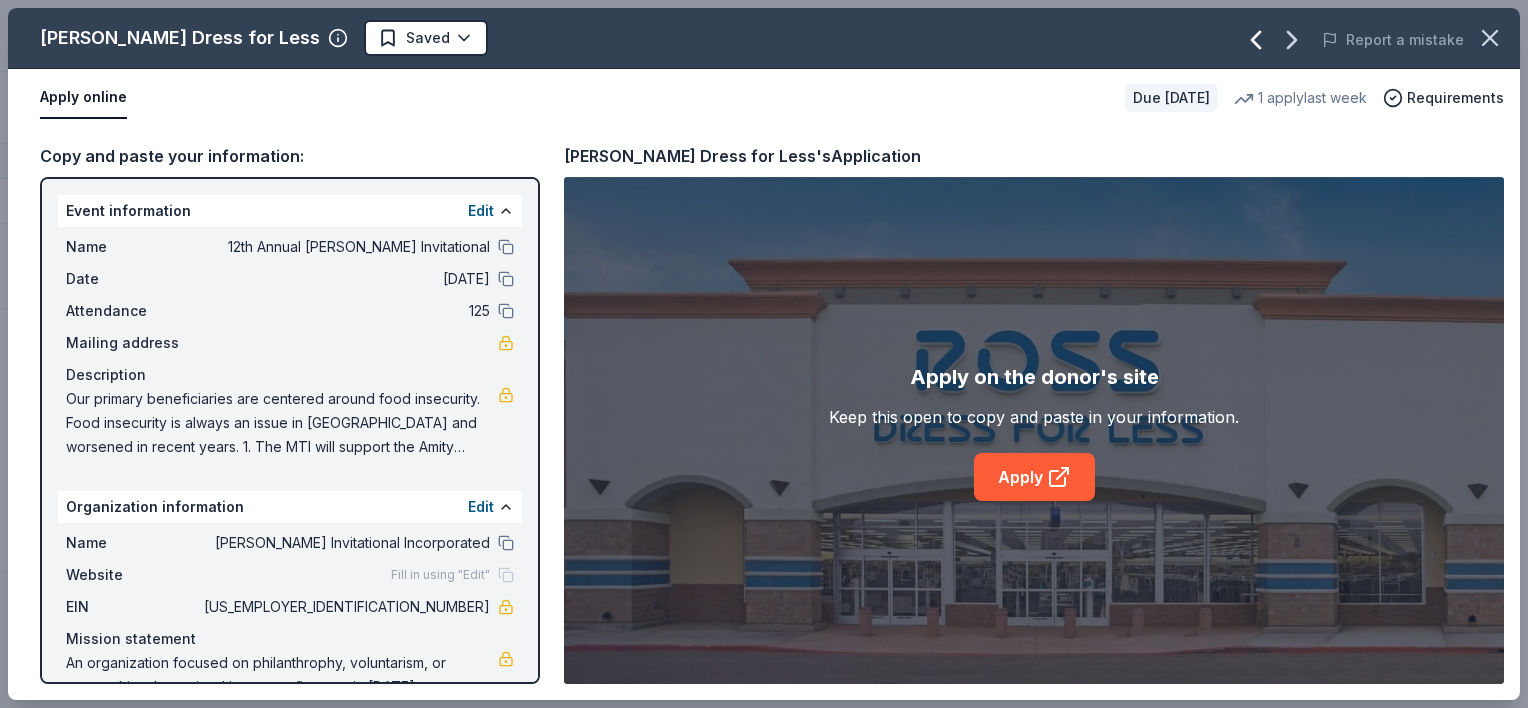 click 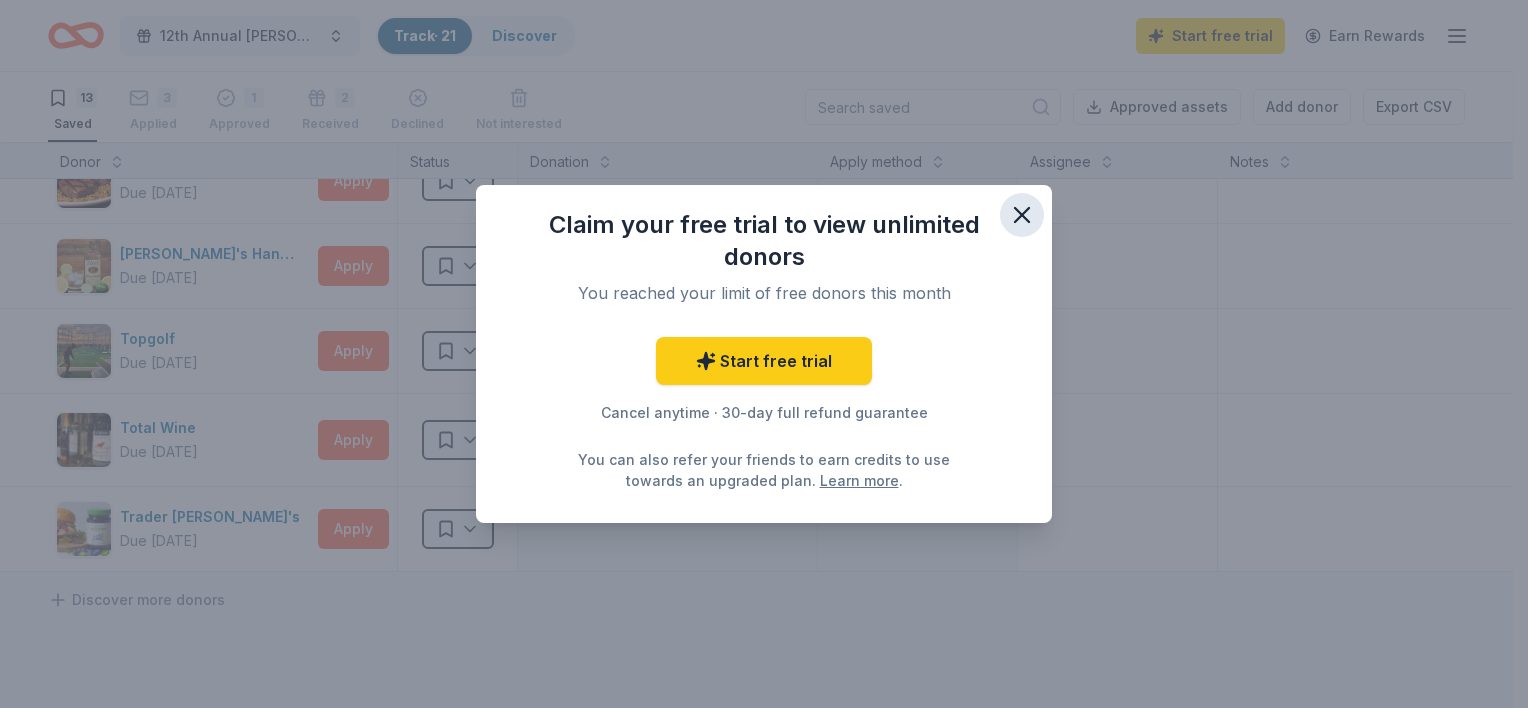 click at bounding box center (1022, 215) 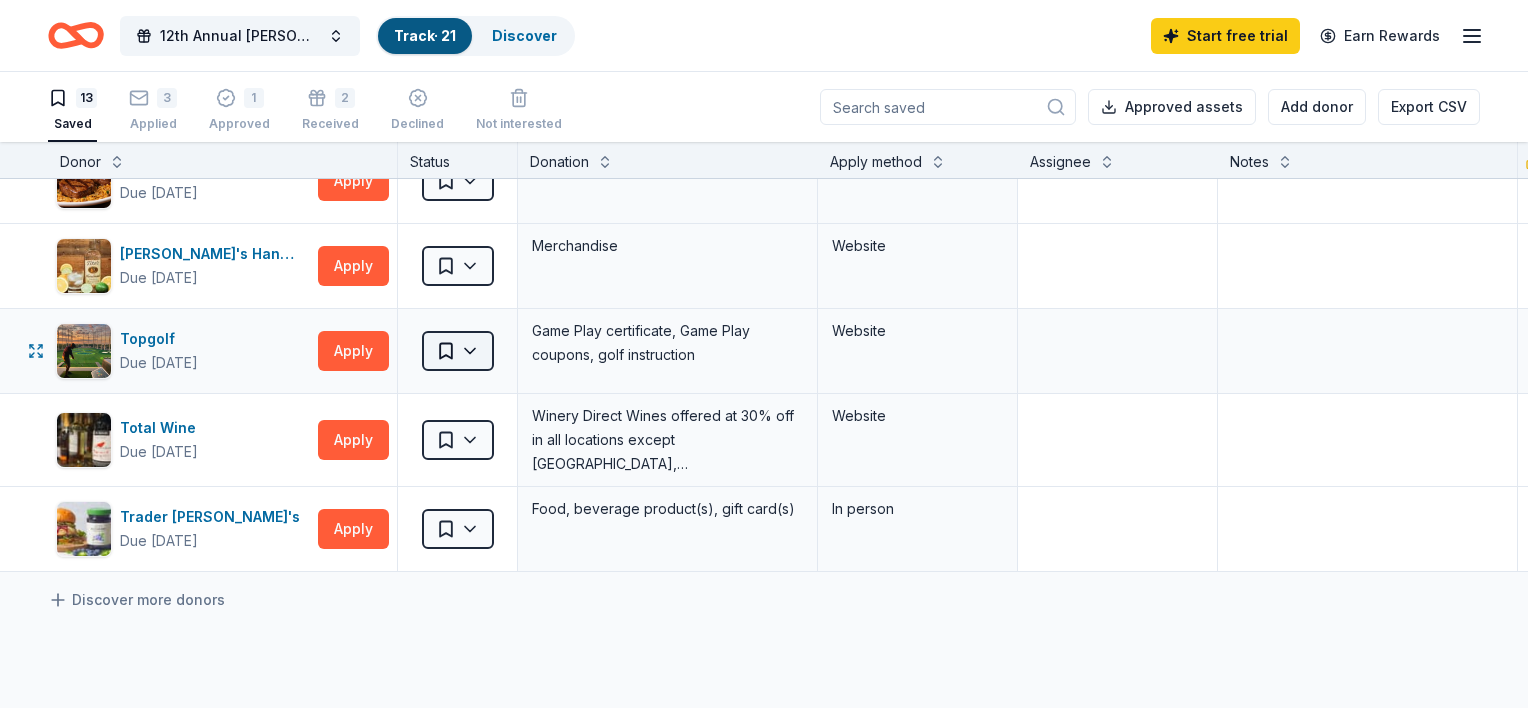 click on "12th Annual [PERSON_NAME] Invitational Track  · 21 Discover Start free  trial Earn Rewards 13 Saved 3 Applied 1 Approved 2 Received Declined Not interested  Approved assets Add donor Export CSV Donor Status Donation Apply method Assignee Notes Chipotle Due [DATE] Apply Saved Chipotle goods, gift card(s) Website Harbor Freight Due [DATE] Apply Saved  gift card(s) Website [PERSON_NAME] Due [DATE] Apply Saved Jewelry products, home decor products, and [PERSON_NAME] Gives Back event in-store or online (or both!) where 20% of the proceeds will support the cause or people you care about. Website Mister Car Wash Donating paused Apply Saved Wash passes, in-kind donations Website Raising Cane's  Due [DATE] Apply Saved Merchandise, food, or gift card(s) Website [PERSON_NAME] Dress for Less Due [DATE] Apply Saved Gift card(s) Website Safeway Due [DATE] Apply Saved Gift card(s), Safeway grocery products Website In person Target Due [DATE] Apply Saved In person [US_STATE][GEOGRAPHIC_DATA] Due [DATE] Apply Saved" at bounding box center (764, 354) 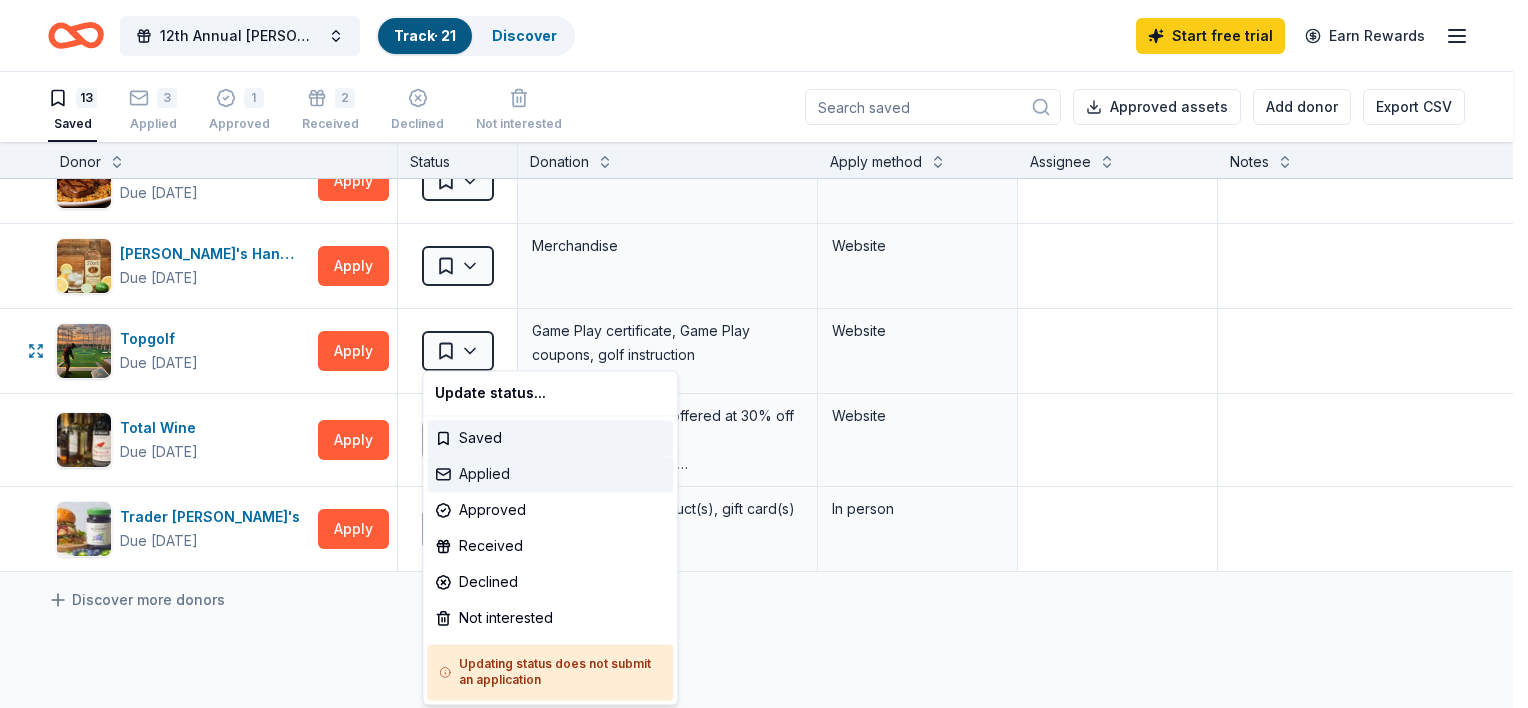 click on "Applied" at bounding box center (550, 474) 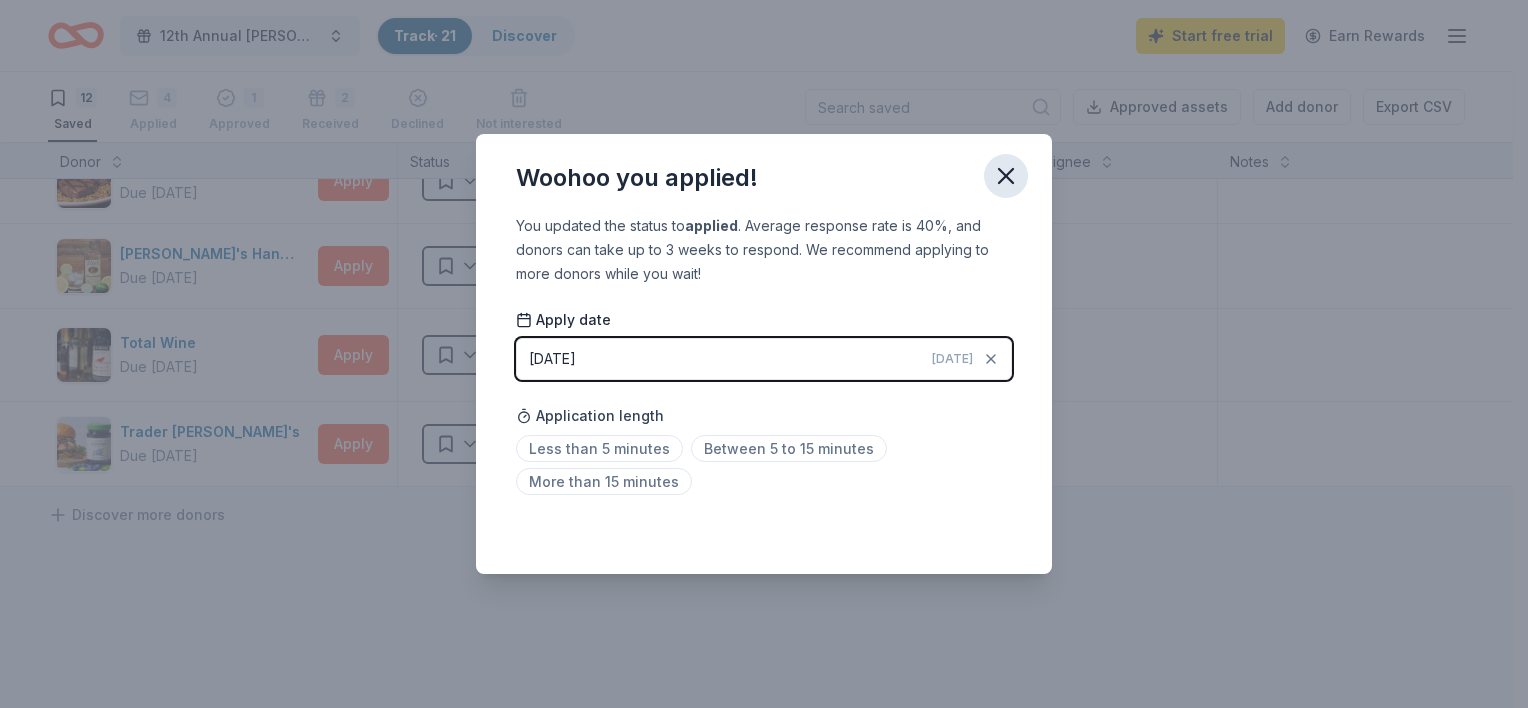 click 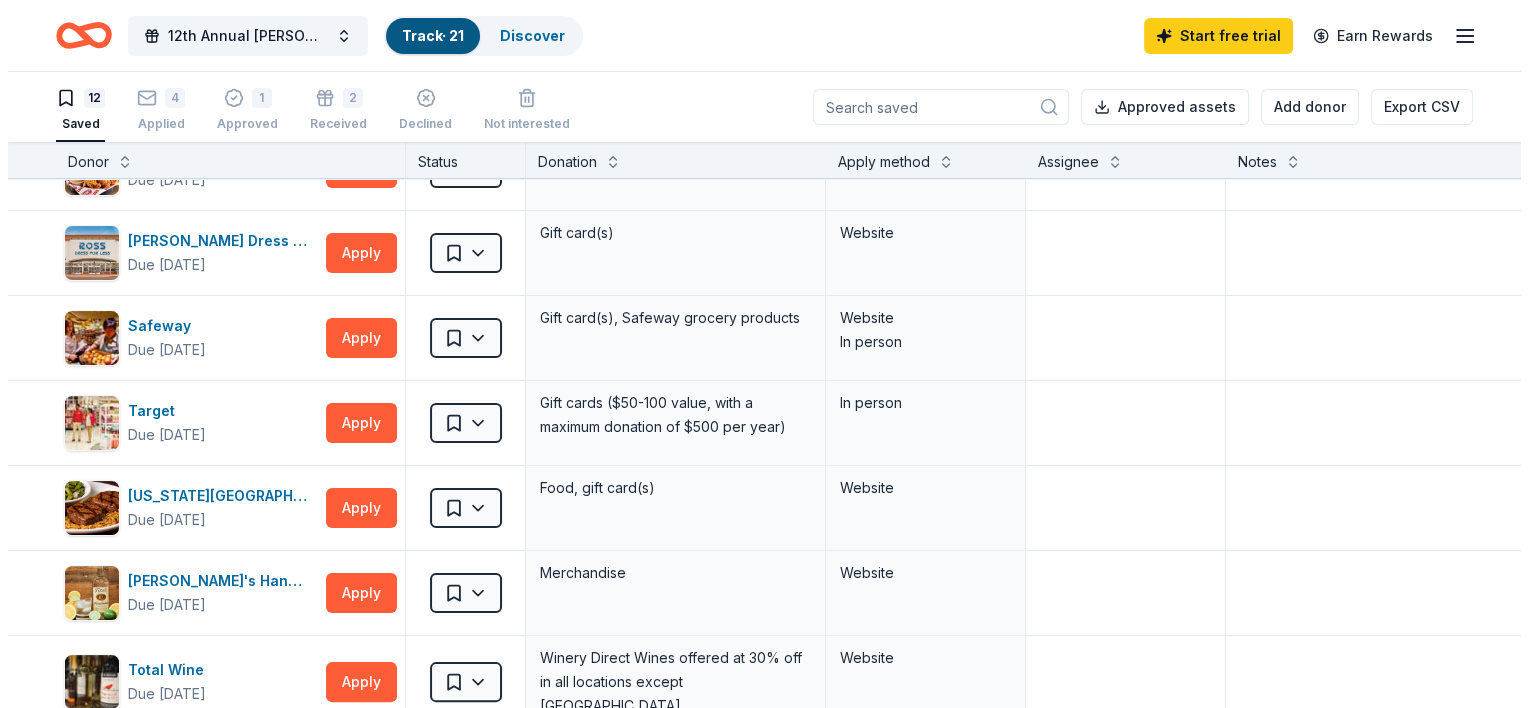 scroll, scrollTop: 395, scrollLeft: 0, axis: vertical 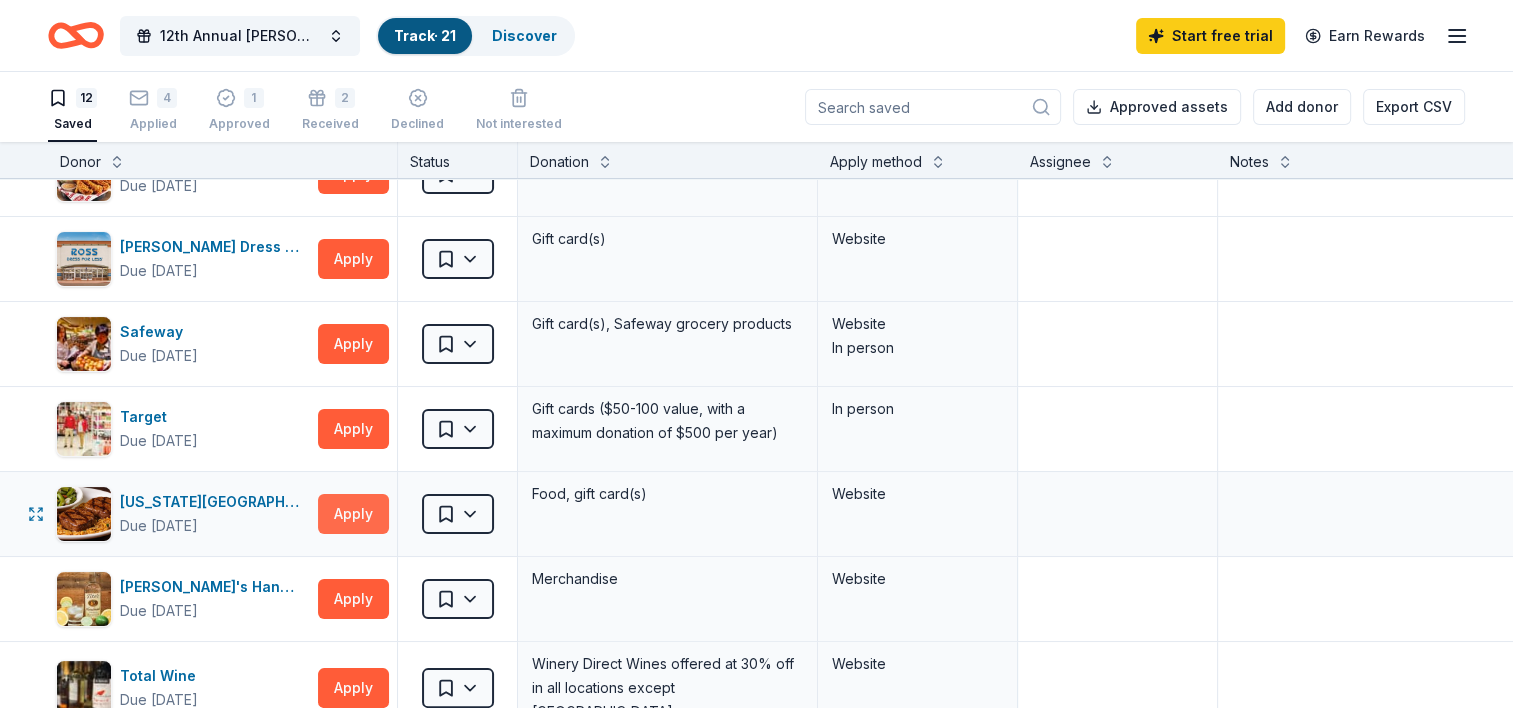 click on "Apply" at bounding box center (353, 514) 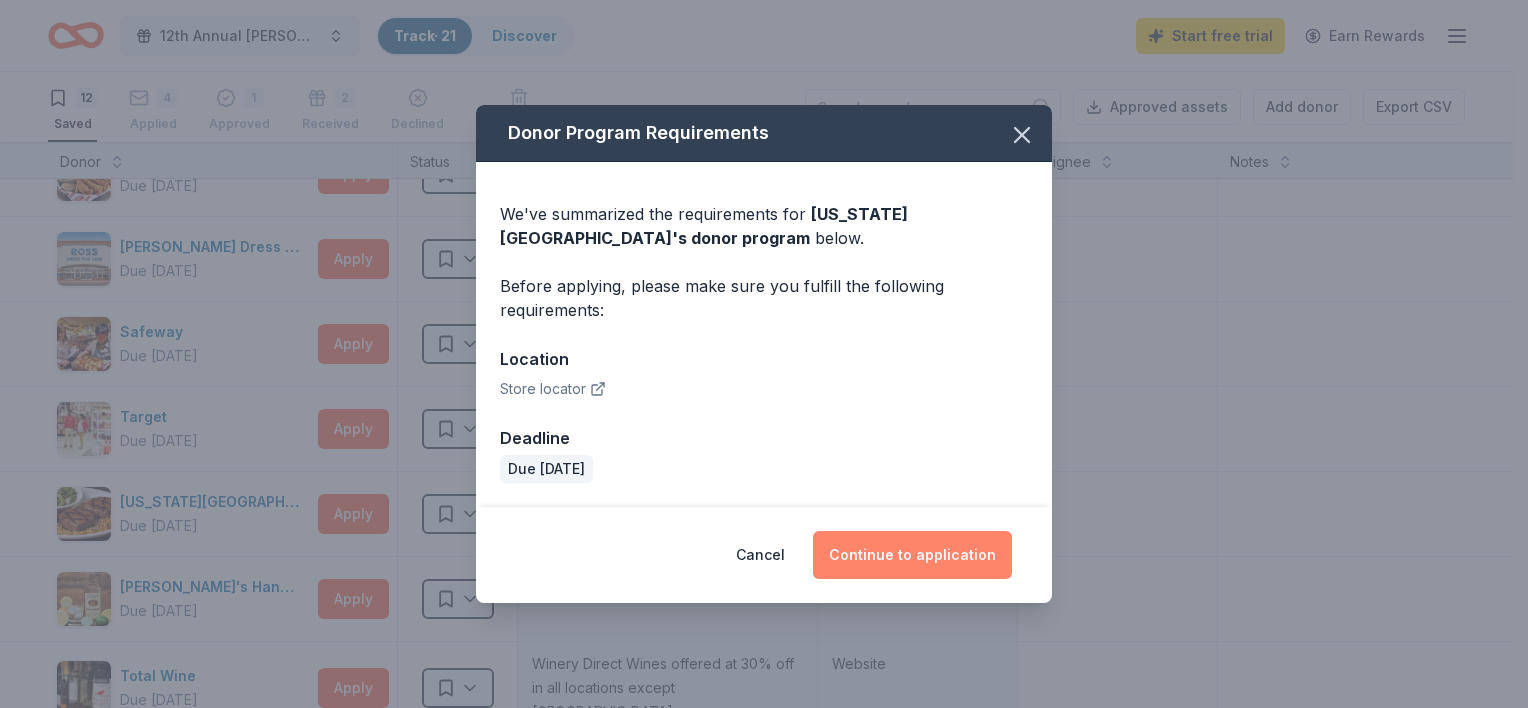 click on "Continue to application" at bounding box center (912, 555) 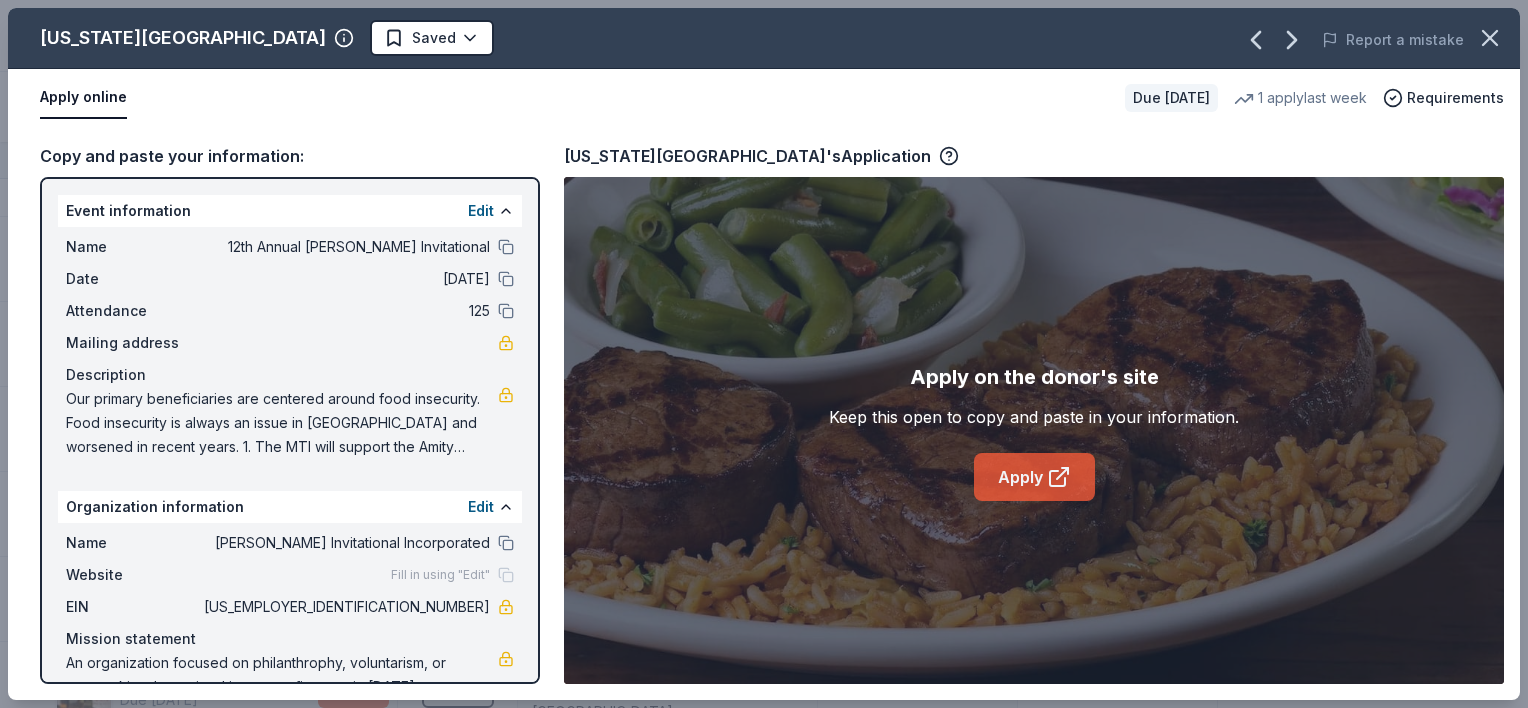 click on "Apply" at bounding box center (1034, 477) 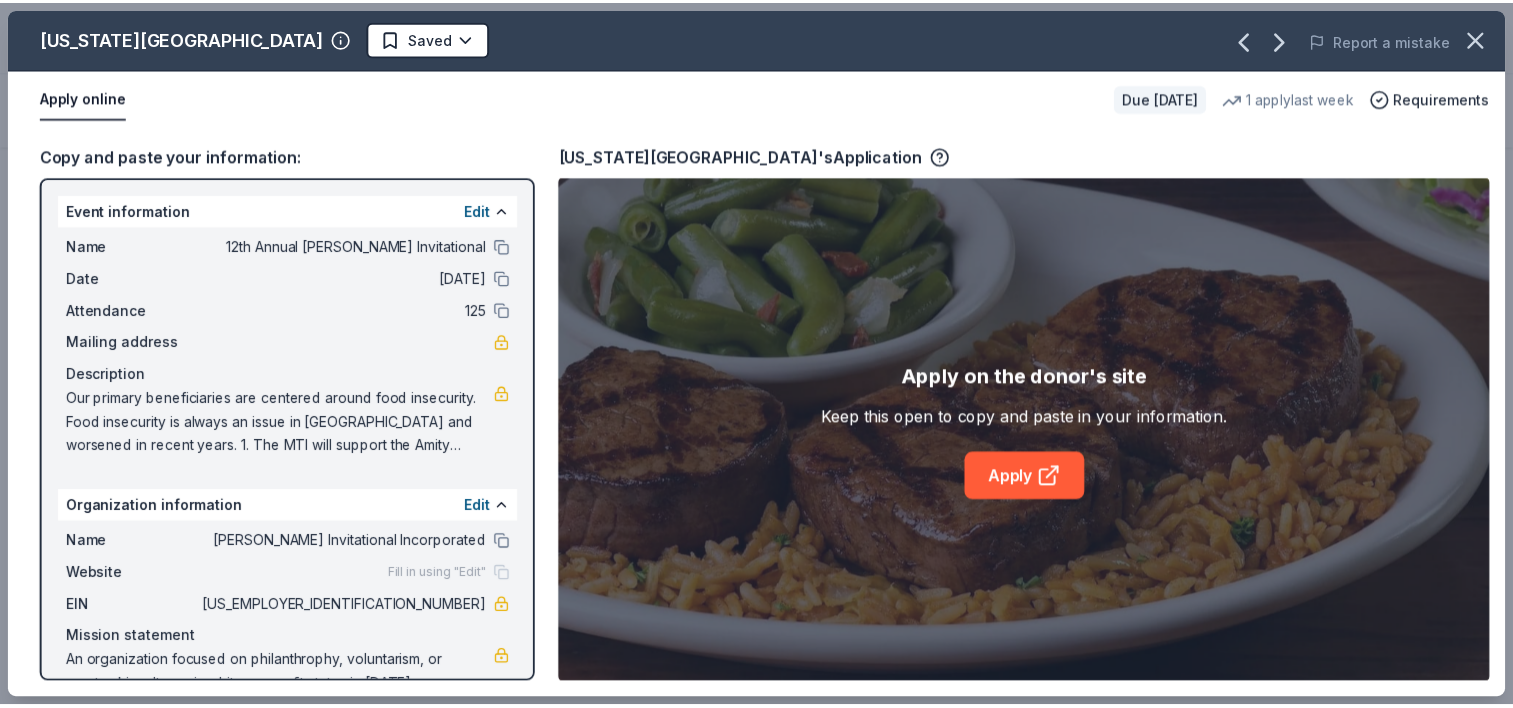 scroll, scrollTop: 0, scrollLeft: 0, axis: both 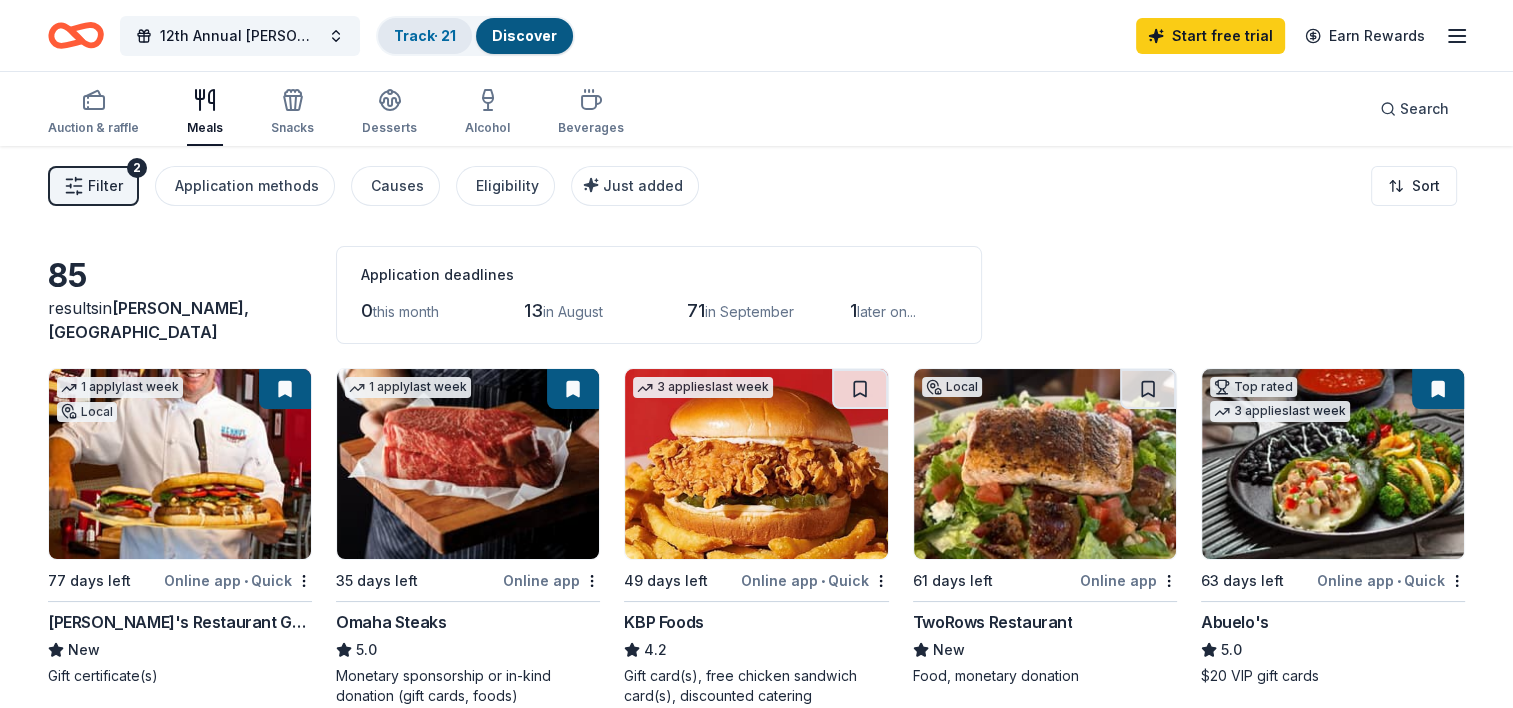 click on "Track  · 21" at bounding box center [425, 35] 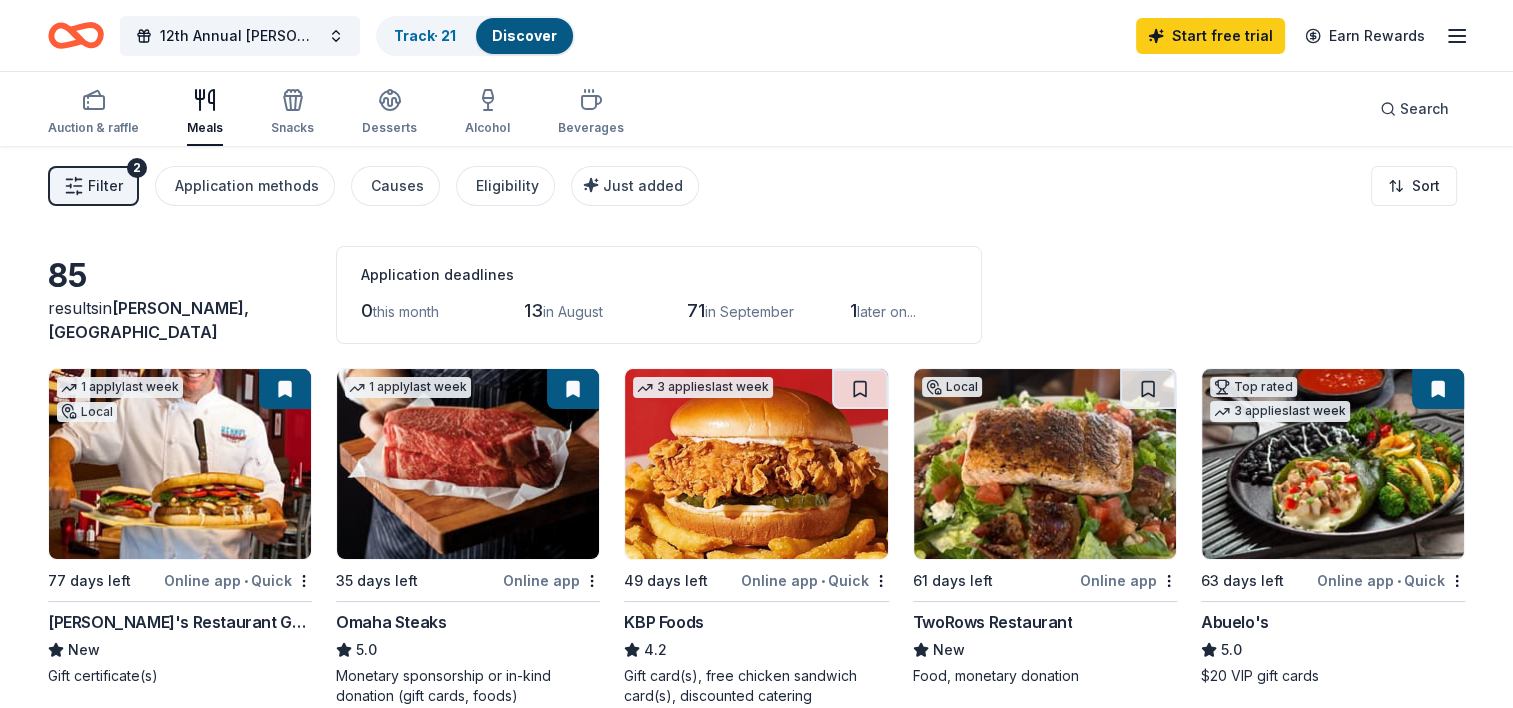 scroll, scrollTop: 0, scrollLeft: 0, axis: both 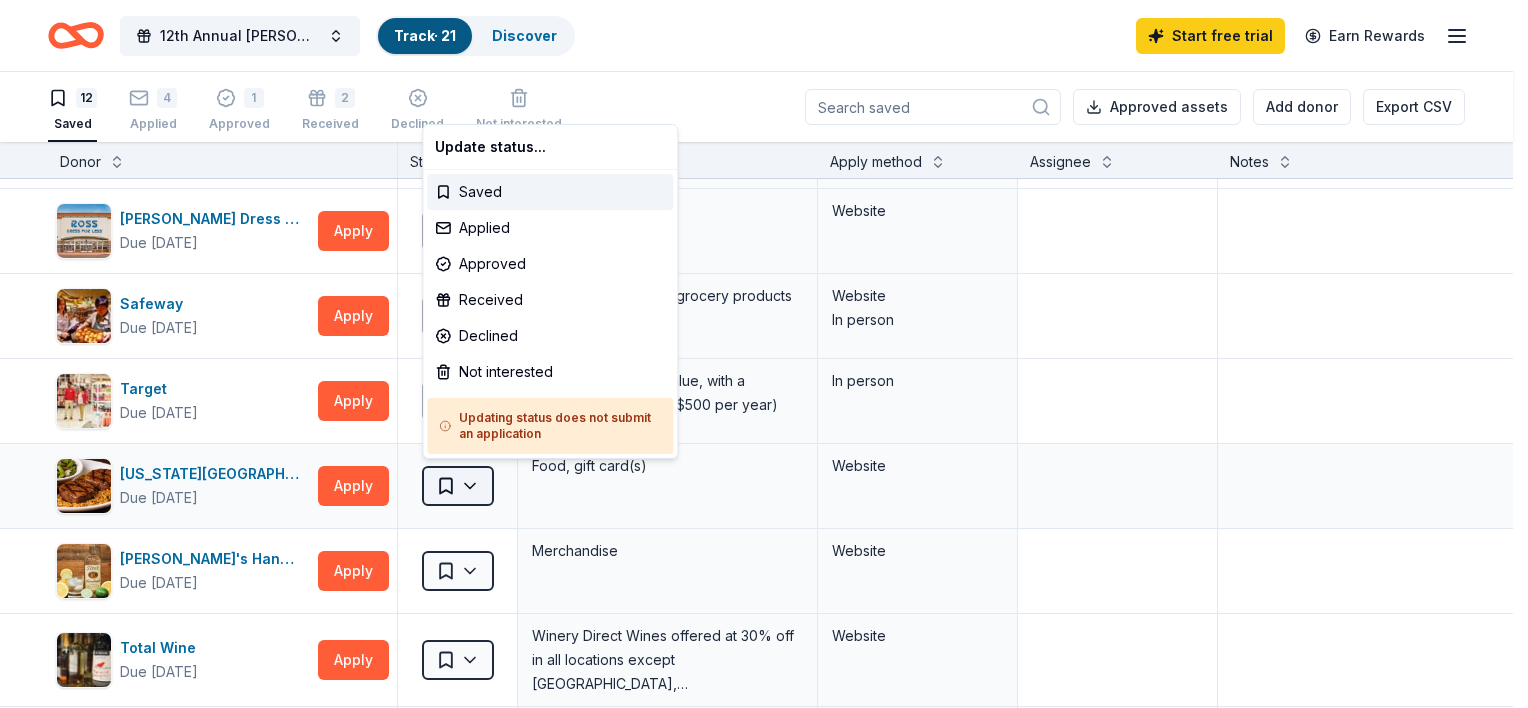 click on "12th Annual [PERSON_NAME] Invitational Track  · 21 Discover Start free  trial Earn Rewards 12 Saved 4 Applied 1 Approved 2 Received Declined Not interested  Approved assets Add donor Export CSV Donor Status Donation Apply method Assignee Notes Chipotle Due [DATE] Apply Saved Chipotle goods, gift card(s) Website Harbor Freight Due [DATE] Apply Saved  gift card(s) Website [PERSON_NAME] Due [DATE] Apply Saved Jewelry products, home decor products, and [PERSON_NAME] Gives Back event in-store or online (or both!) where 20% of the proceeds will support the cause or people you care about. Website Mister Car Wash Donating paused Apply Saved Wash passes, in-kind donations Website Raising Cane's  Due [DATE] Apply Saved Merchandise, food, or gift card(s) Website [PERSON_NAME] Dress for Less Due [DATE] Apply Saved Gift card(s) Website Safeway Due [DATE] Apply Saved Gift card(s), Safeway grocery products Website In person Target Due [DATE] Apply Saved In person [US_STATE][GEOGRAPHIC_DATA] Due [DATE] Apply Saved" at bounding box center [764, 354] 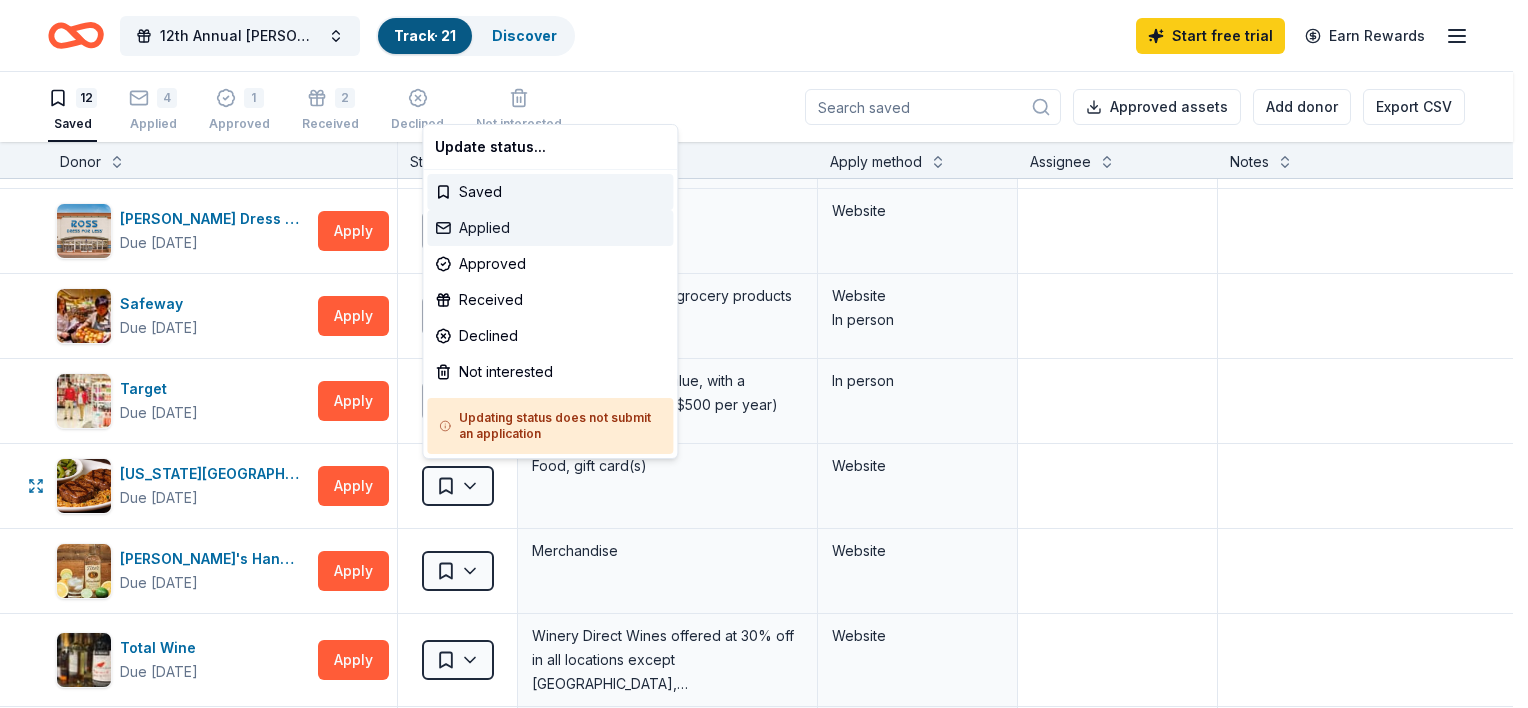 click on "Applied" at bounding box center (550, 228) 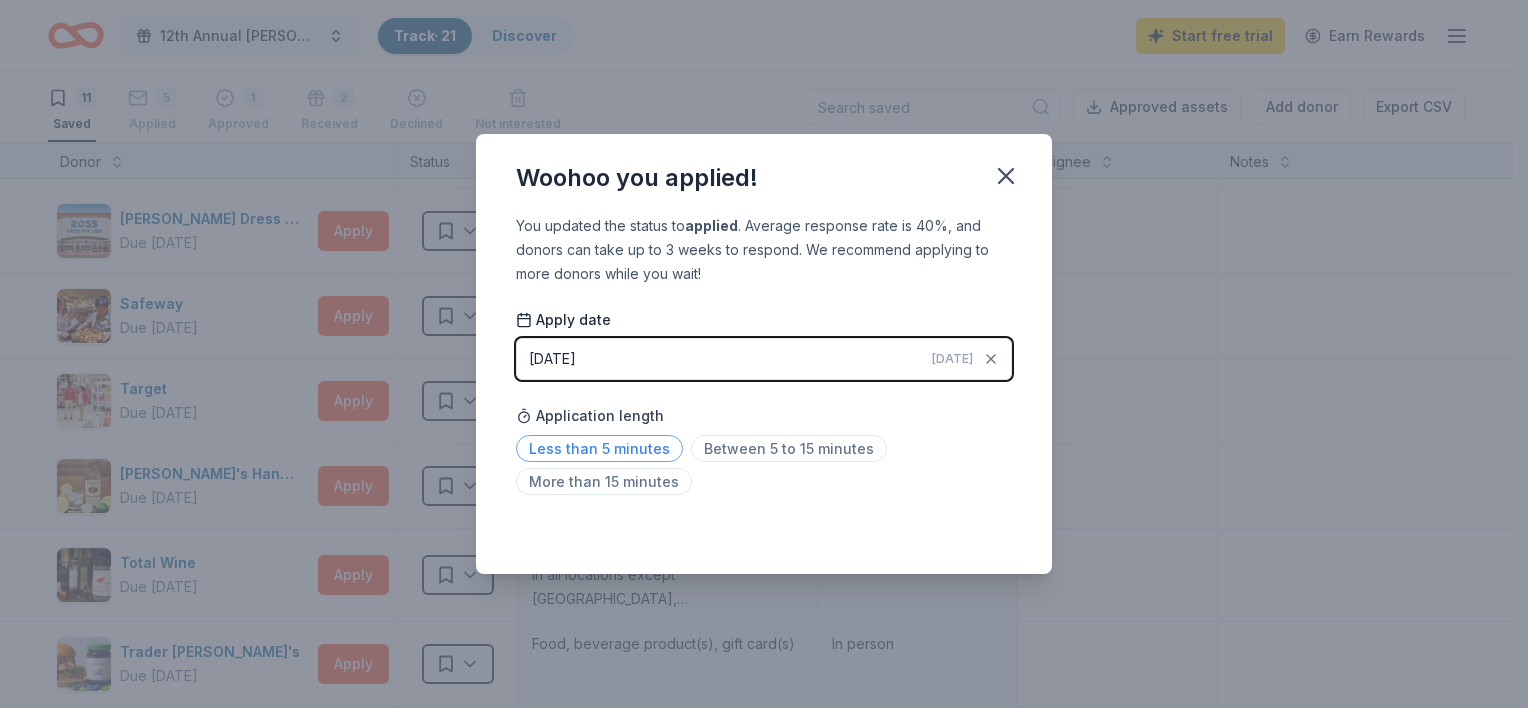 click on "Less than 5 minutes" at bounding box center [599, 448] 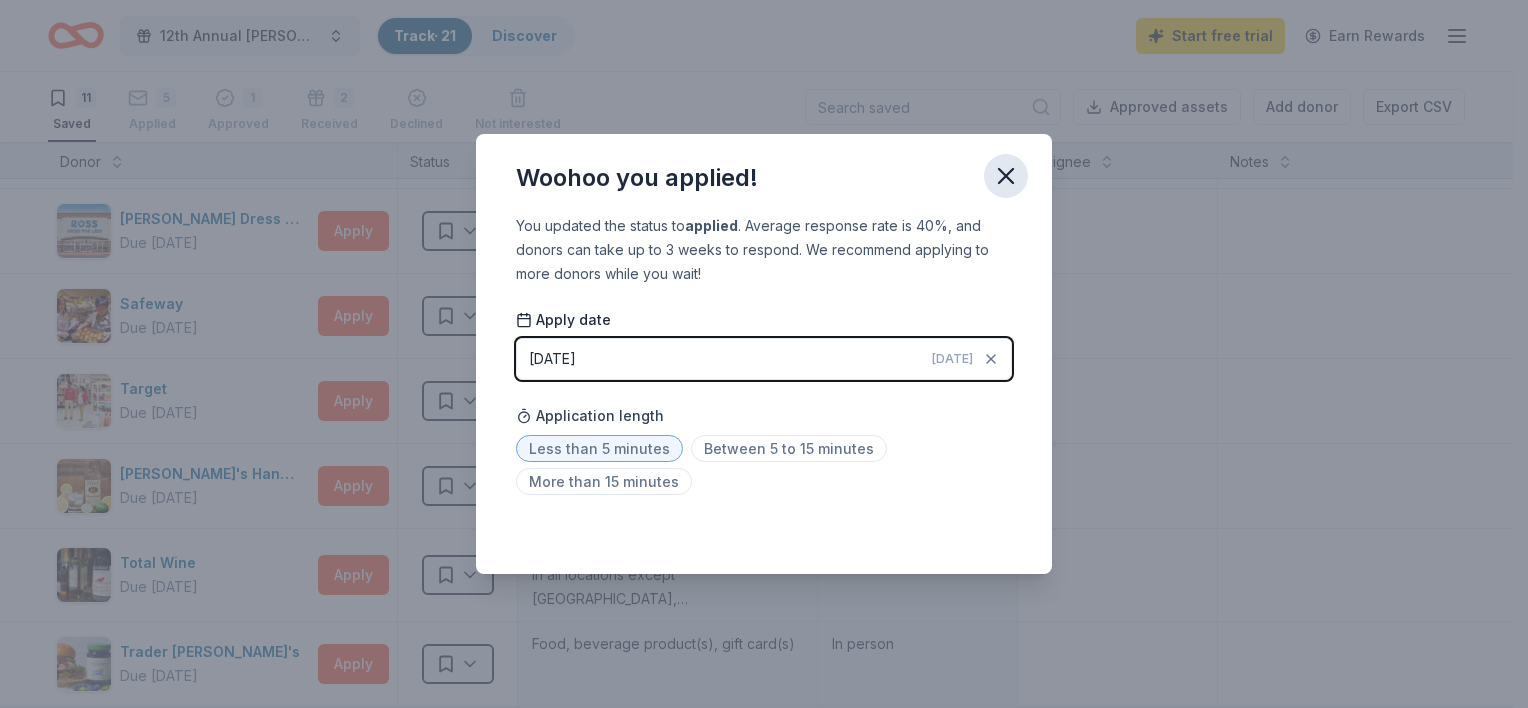 click 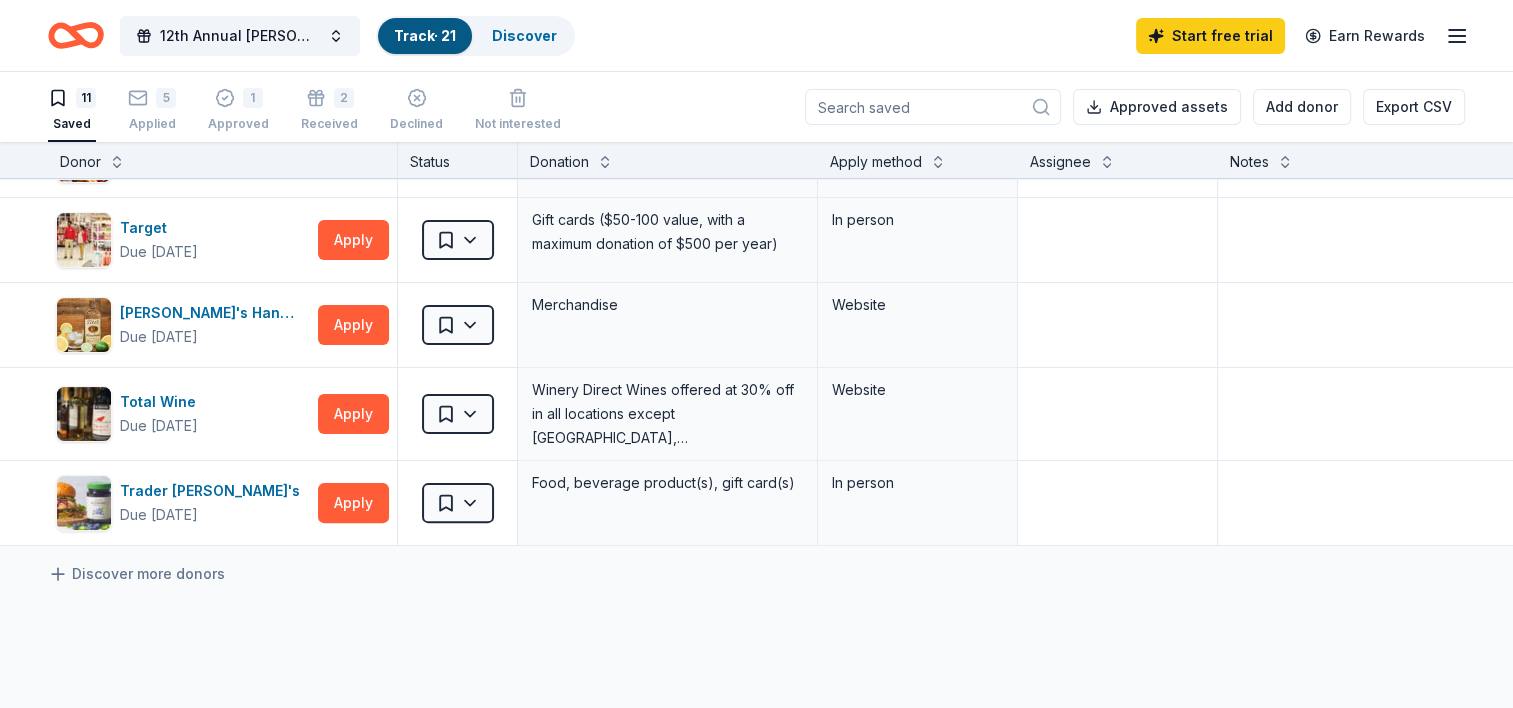 scroll, scrollTop: 600, scrollLeft: 0, axis: vertical 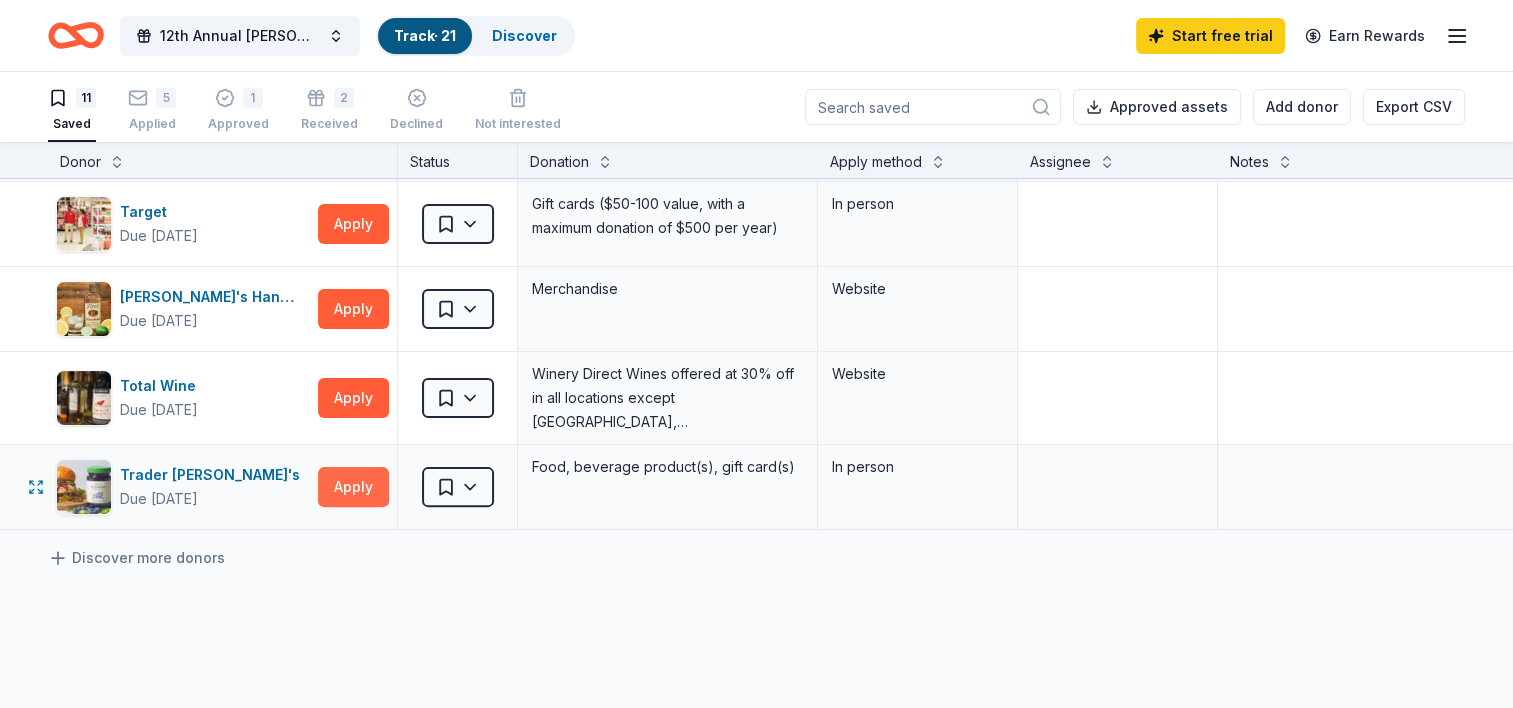 click on "Apply" at bounding box center (353, 487) 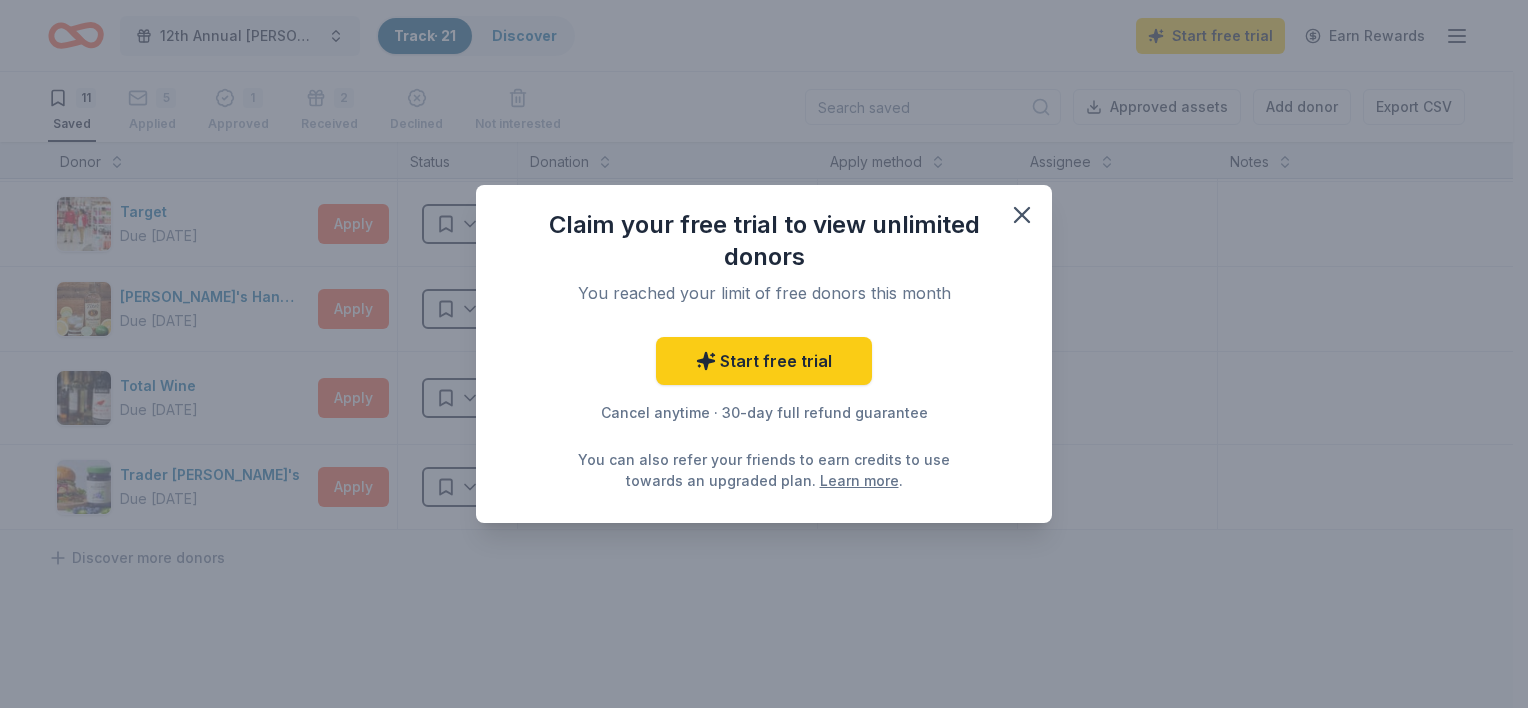 click on "You reached your limit of free donors this month" at bounding box center [764, 293] 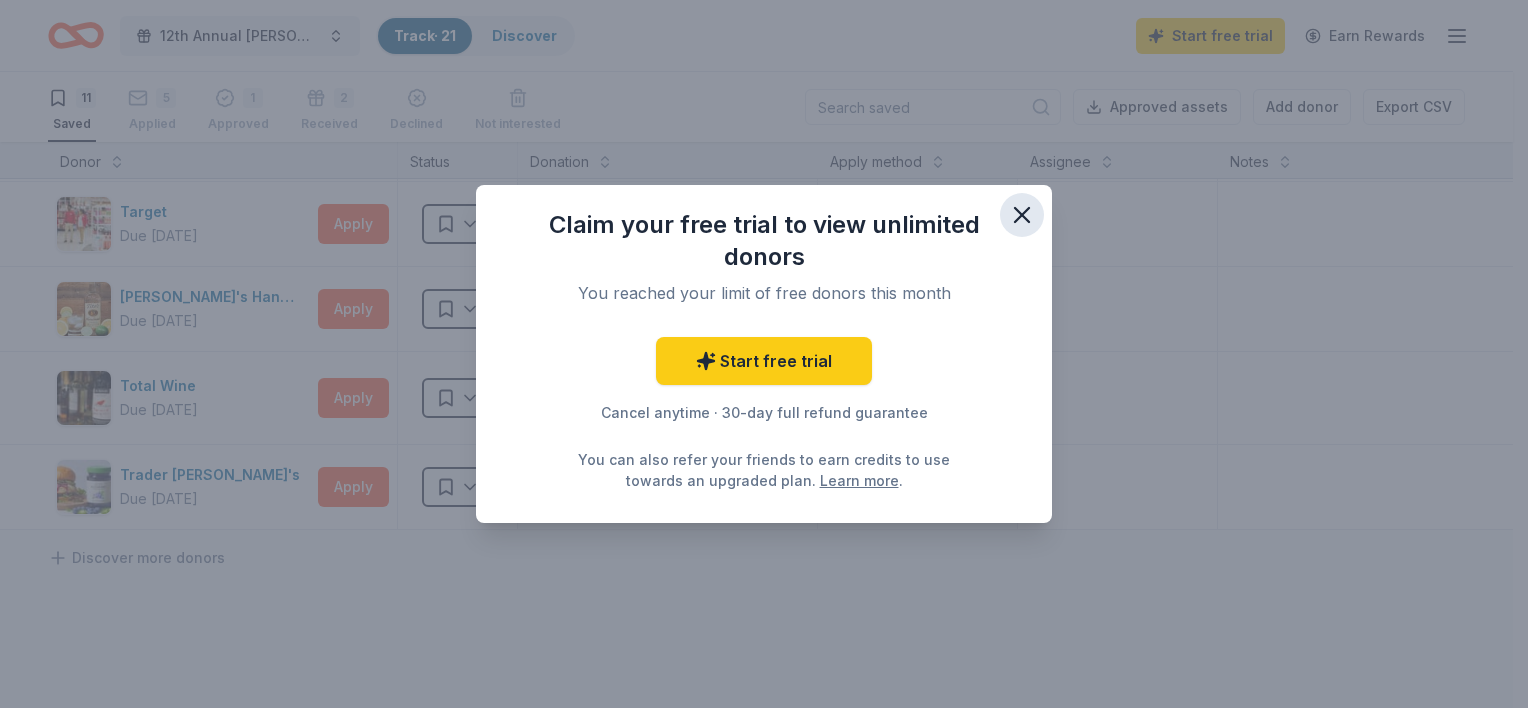 click 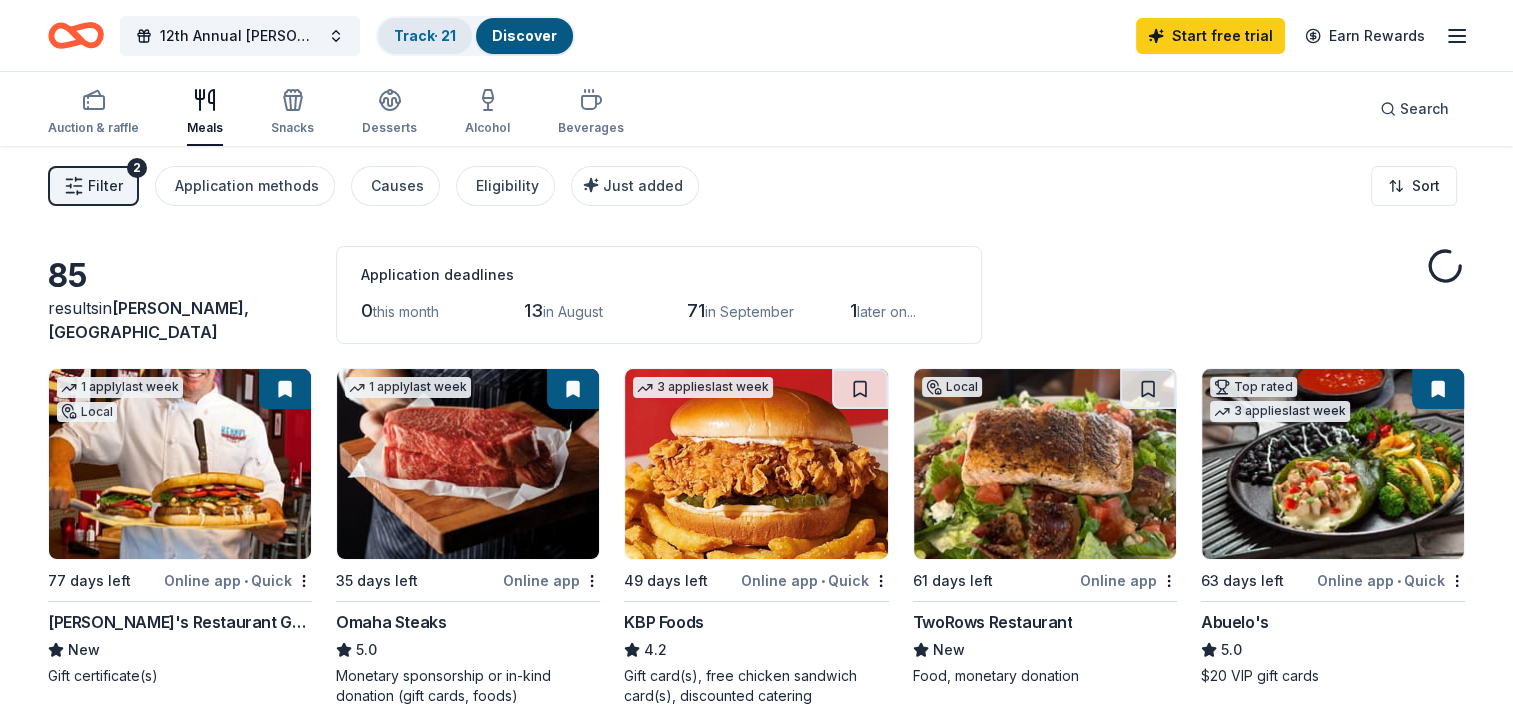 scroll, scrollTop: 0, scrollLeft: 0, axis: both 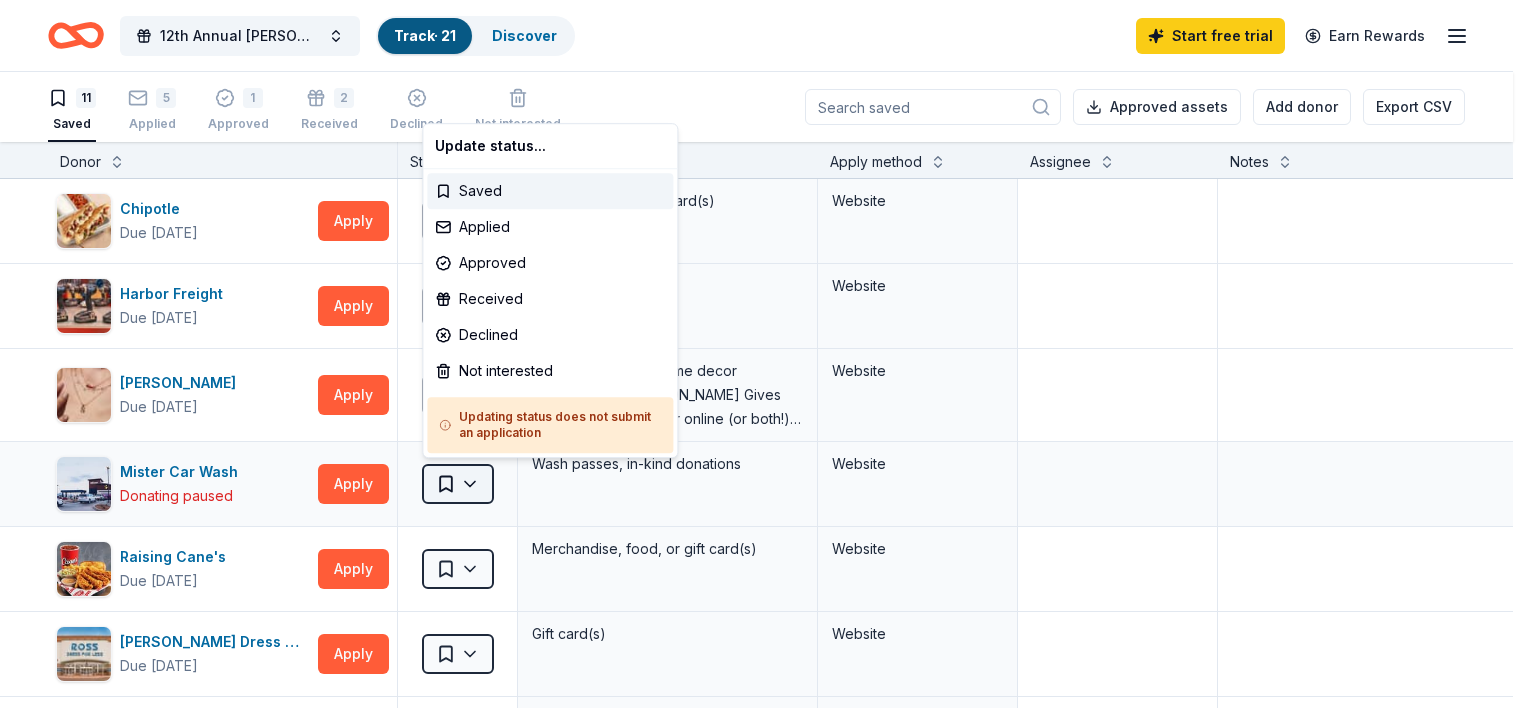 click on "12th Annual [PERSON_NAME] Invitational Track  · 21 Discover Start free  trial Earn Rewards 11 Saved 5 Applied 1 Approved 2 Received Declined Not interested  Approved assets Add donor Export CSV Donor Status Donation Apply method Assignee Notes Chipotle Due [DATE] Apply Saved Chipotle goods, gift card(s) Website Harbor Freight Due [DATE] Apply Saved  gift card(s) Website [PERSON_NAME] Due [DATE] Apply Saved Jewelry products, home decor products, and [PERSON_NAME] Gives Back event in-store or online (or both!) where 20% of the proceeds will support the cause or people you care about. Website Mister Car Wash Donating paused Apply Saved Wash passes, in-kind donations Website Raising Cane's  Due [DATE] Apply Saved Merchandise, food, or gift card(s) Website [PERSON_NAME] Dress for Less Due [DATE] Apply Saved Gift card(s) Website Safeway Due [DATE] Apply Saved Gift card(s), Safeway grocery products Website In person Target Due [DATE] Apply Saved In person [PERSON_NAME]'s Handmade Vodka Due [DATE] Apply" at bounding box center [764, 354] 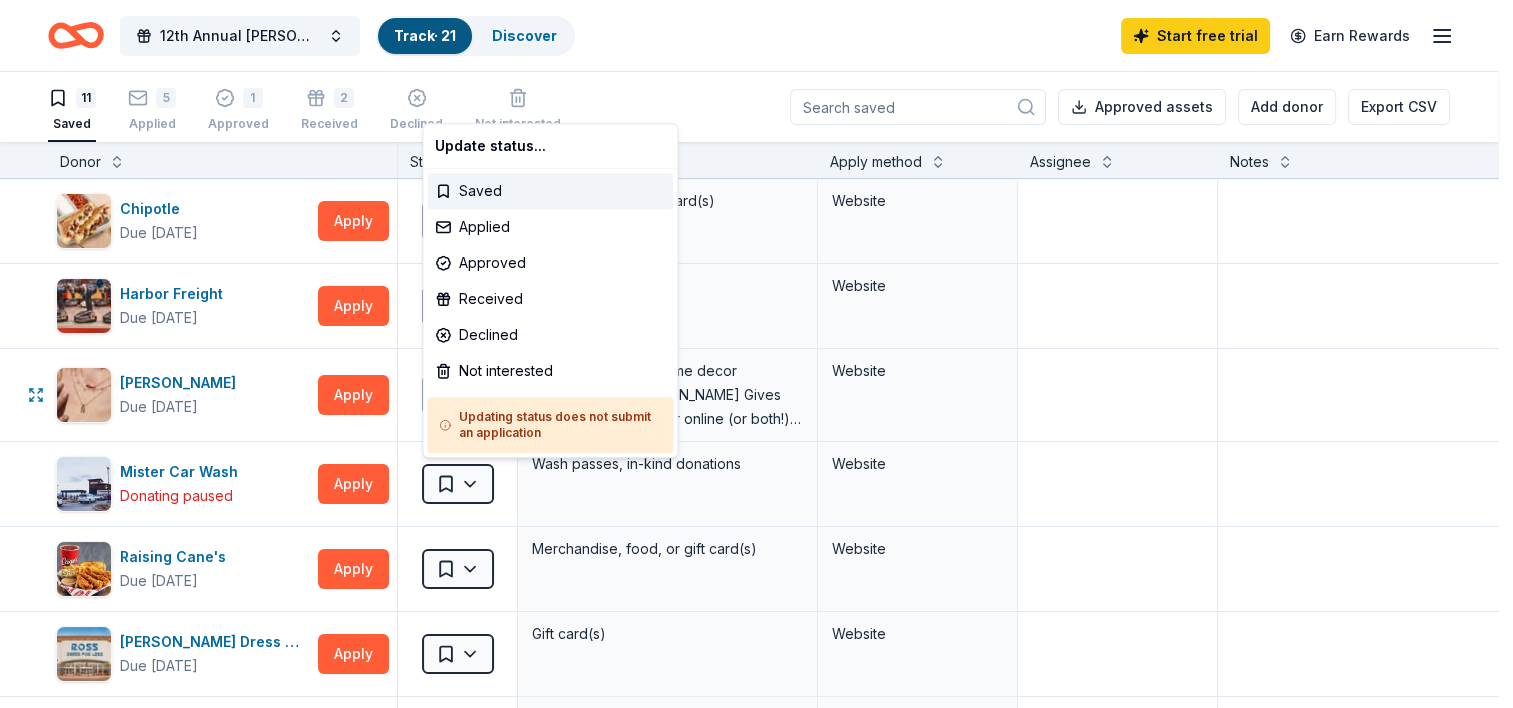 click on "12th Annual [PERSON_NAME] Invitational Track  · 21 Discover Start free  trial Earn Rewards 11 Saved 5 Applied 1 Approved 2 Received Declined Not interested  Approved assets Add donor Export CSV Donor Status Donation Apply method Assignee Notes Chipotle Due [DATE] Apply Saved Chipotle goods, gift card(s) Website Harbor Freight Due [DATE] Apply Saved  gift card(s) Website [PERSON_NAME] Due [DATE] Apply Saved Jewelry products, home decor products, and [PERSON_NAME] Gives Back event in-store or online (or both!) where 20% of the proceeds will support the cause or people you care about. Website Mister Car Wash Donating paused Apply Saved Wash passes, in-kind donations Website Raising Cane's  Due [DATE] Apply Saved Merchandise, food, or gift card(s) Website [PERSON_NAME] Dress for Less Due [DATE] Apply Saved Gift card(s) Website Safeway Due [DATE] Apply Saved Gift card(s), Safeway grocery products Website In person Target Due [DATE] Apply Saved In person [PERSON_NAME]'s Handmade Vodka Due [DATE] Apply" at bounding box center (756, 354) 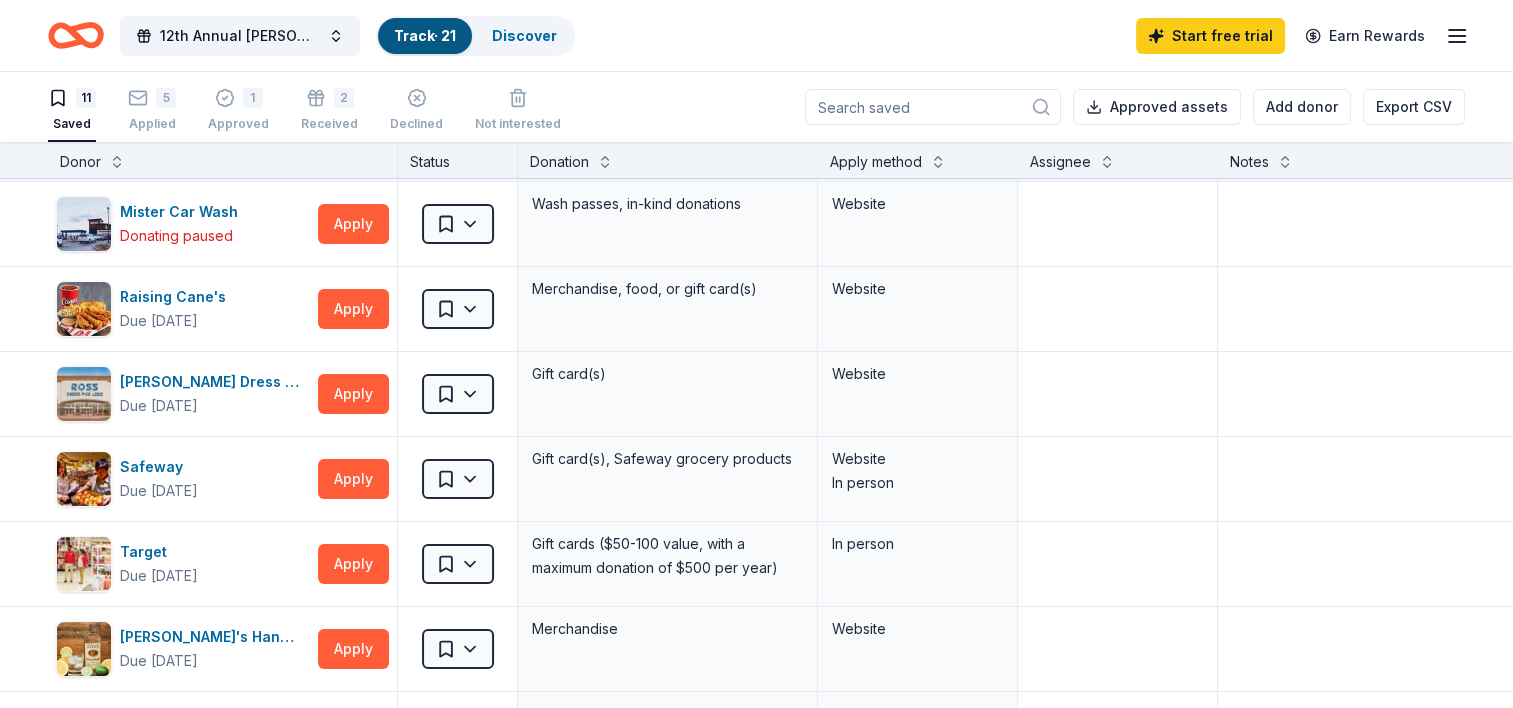 scroll, scrollTop: 0, scrollLeft: 0, axis: both 